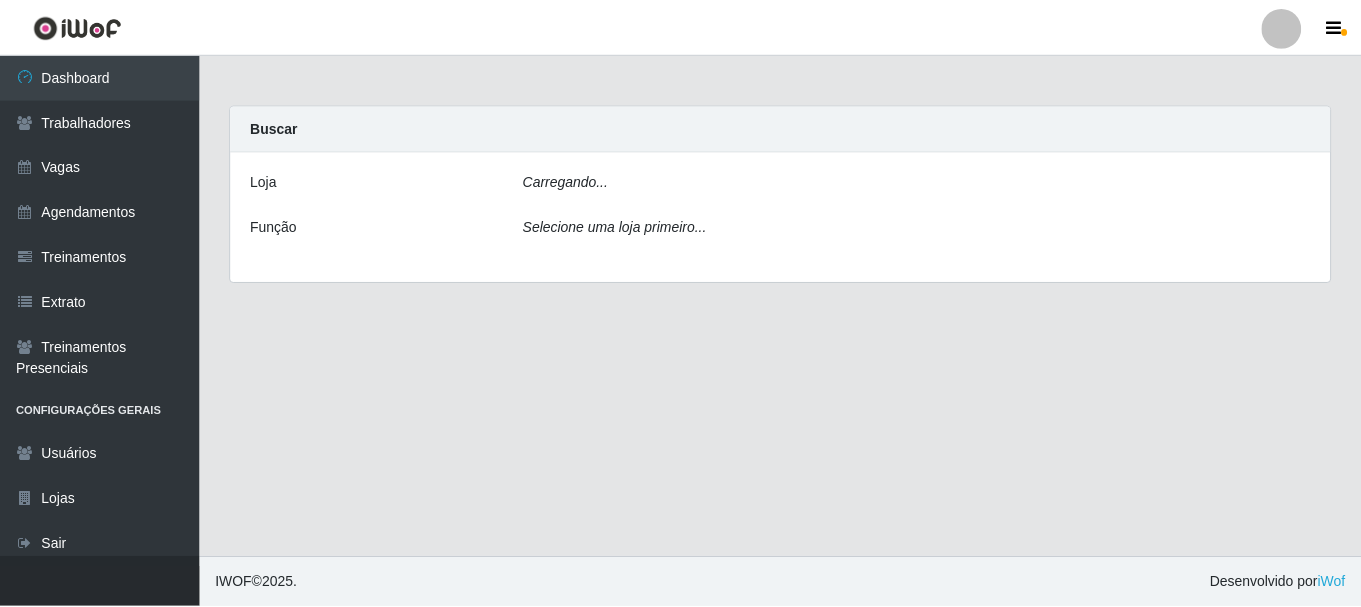 scroll, scrollTop: 0, scrollLeft: 0, axis: both 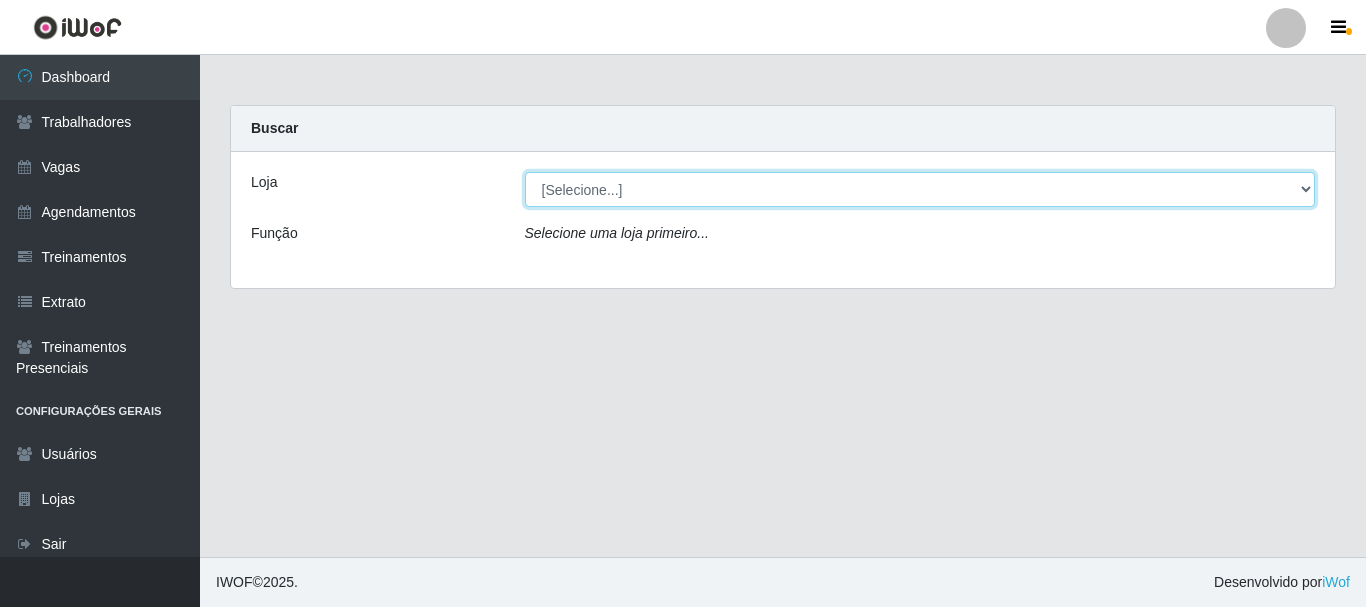 click on "[Selecione...] SuperFácil Atacado - João Pessoa" at bounding box center (920, 189) 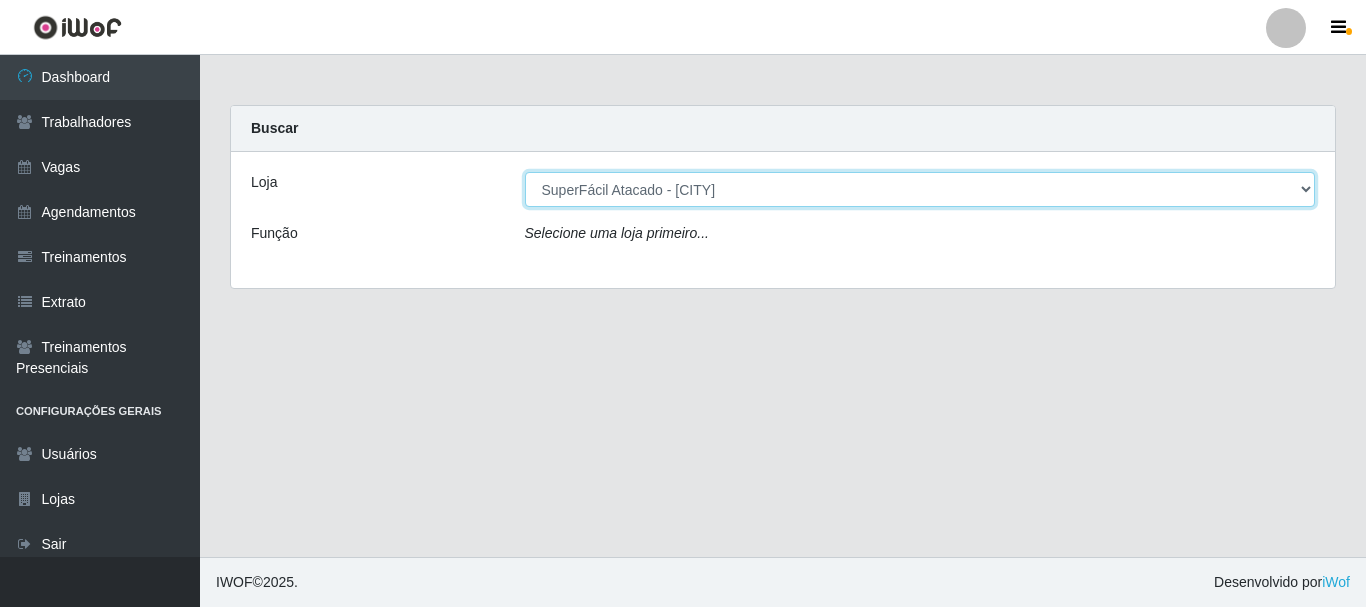 click on "[Selecione...] SuperFácil Atacado - João Pessoa" at bounding box center (920, 189) 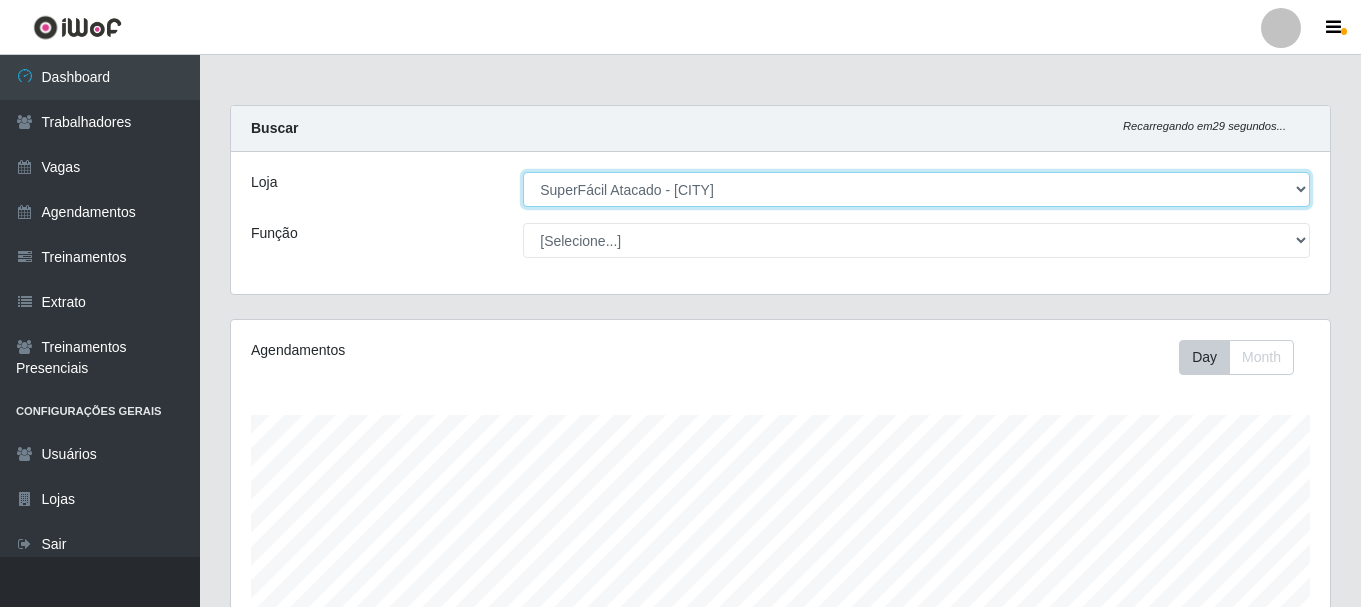 scroll, scrollTop: 999585, scrollLeft: 998901, axis: both 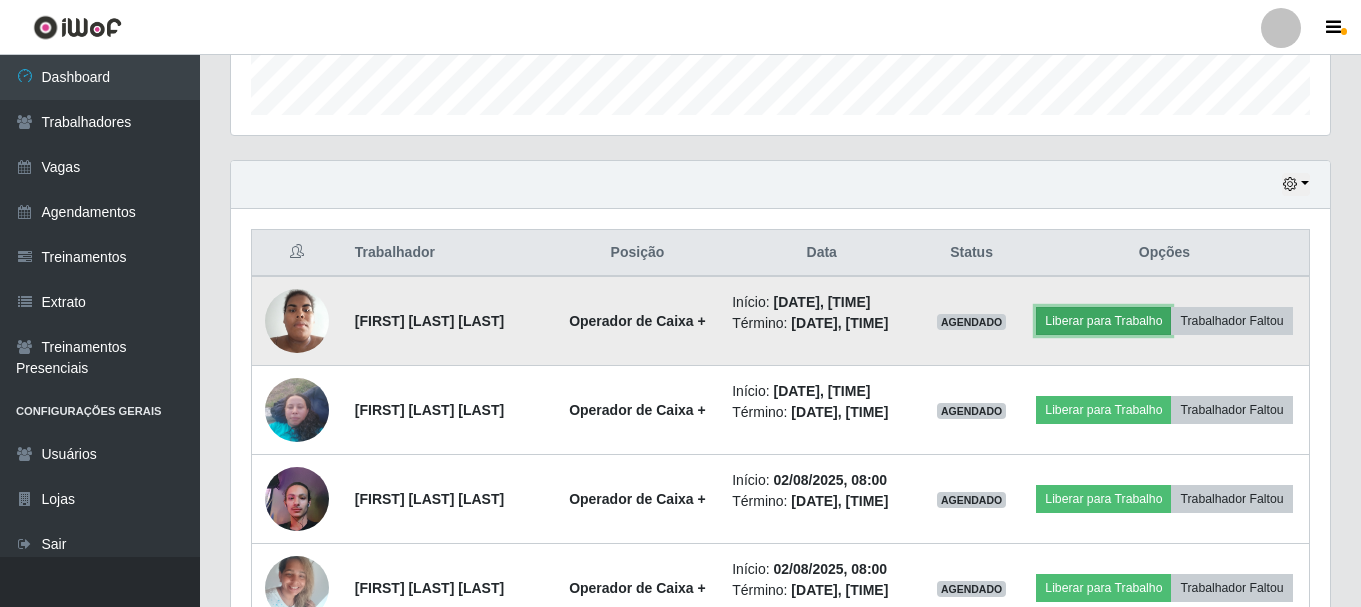 click on "Liberar para Trabalho" at bounding box center [1103, 321] 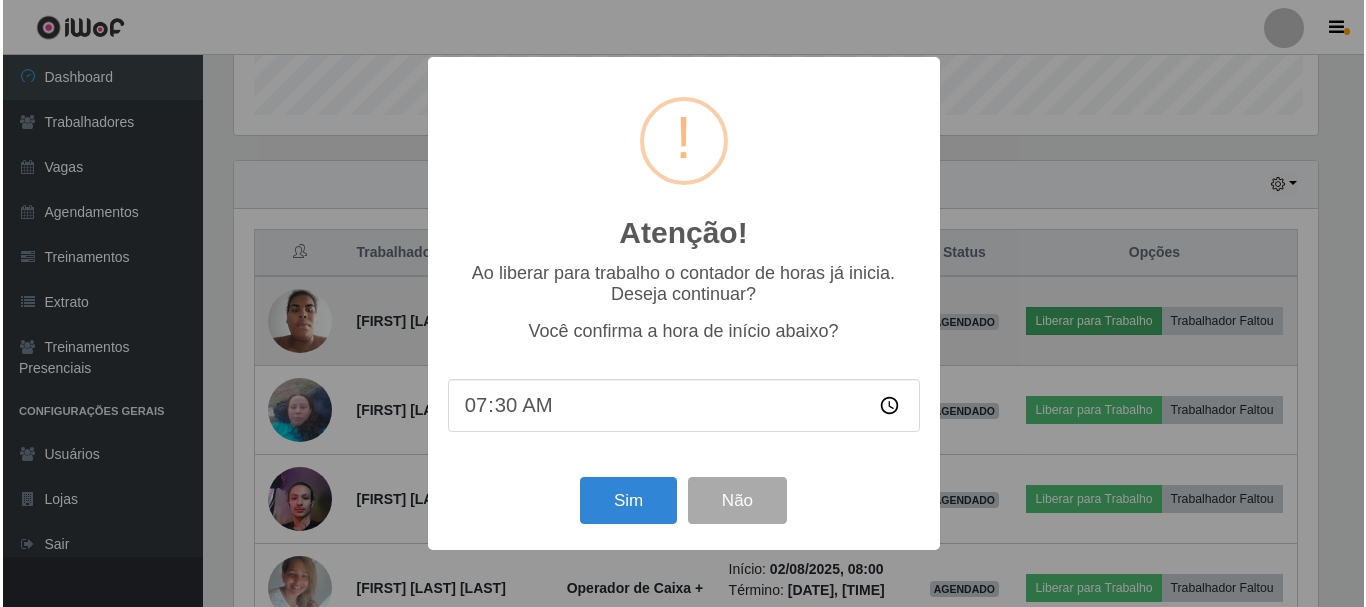scroll, scrollTop: 999585, scrollLeft: 998911, axis: both 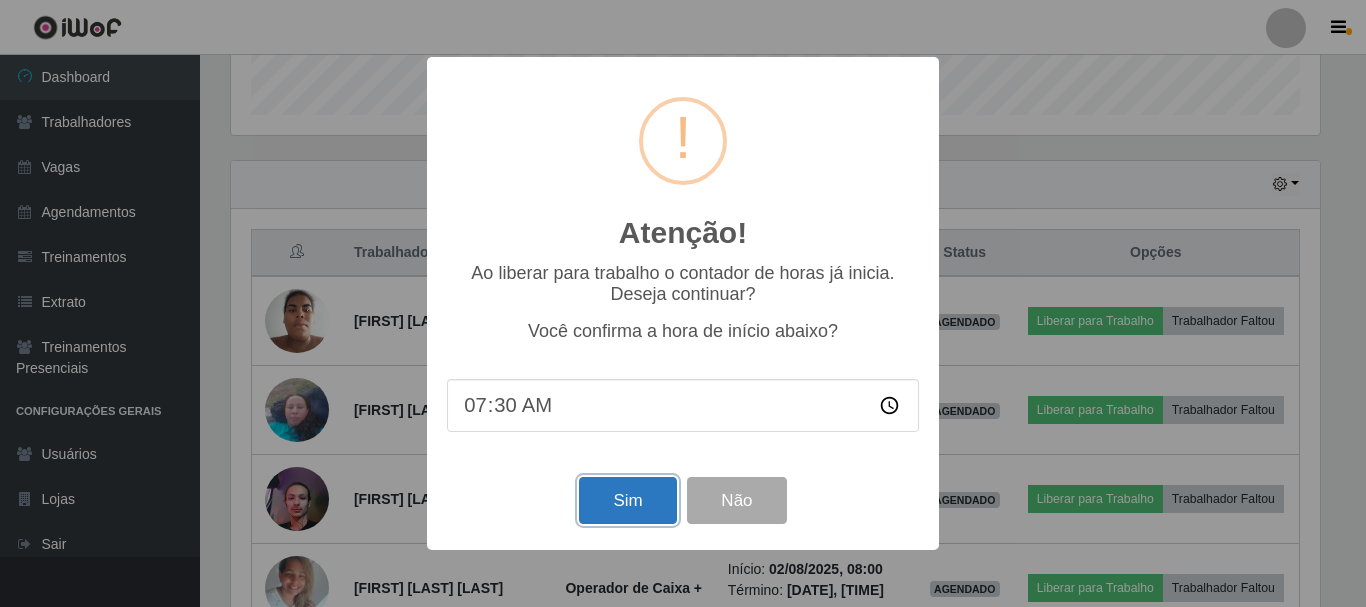 click on "Sim" at bounding box center (627, 500) 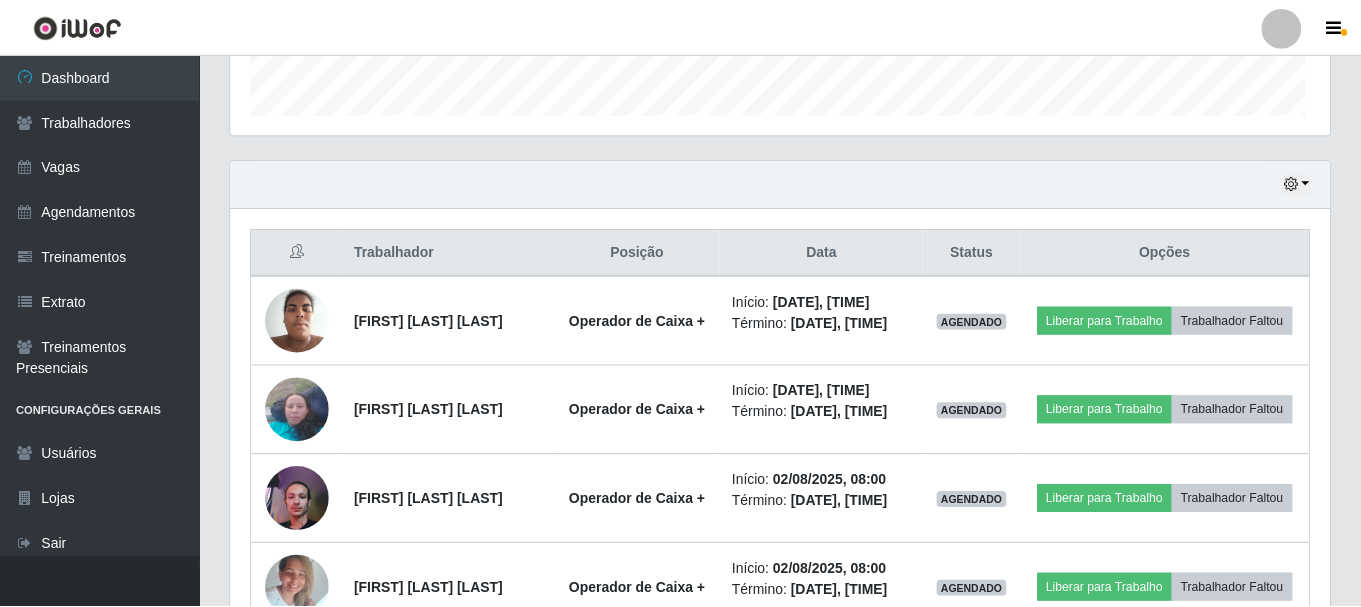 scroll, scrollTop: 999585, scrollLeft: 998901, axis: both 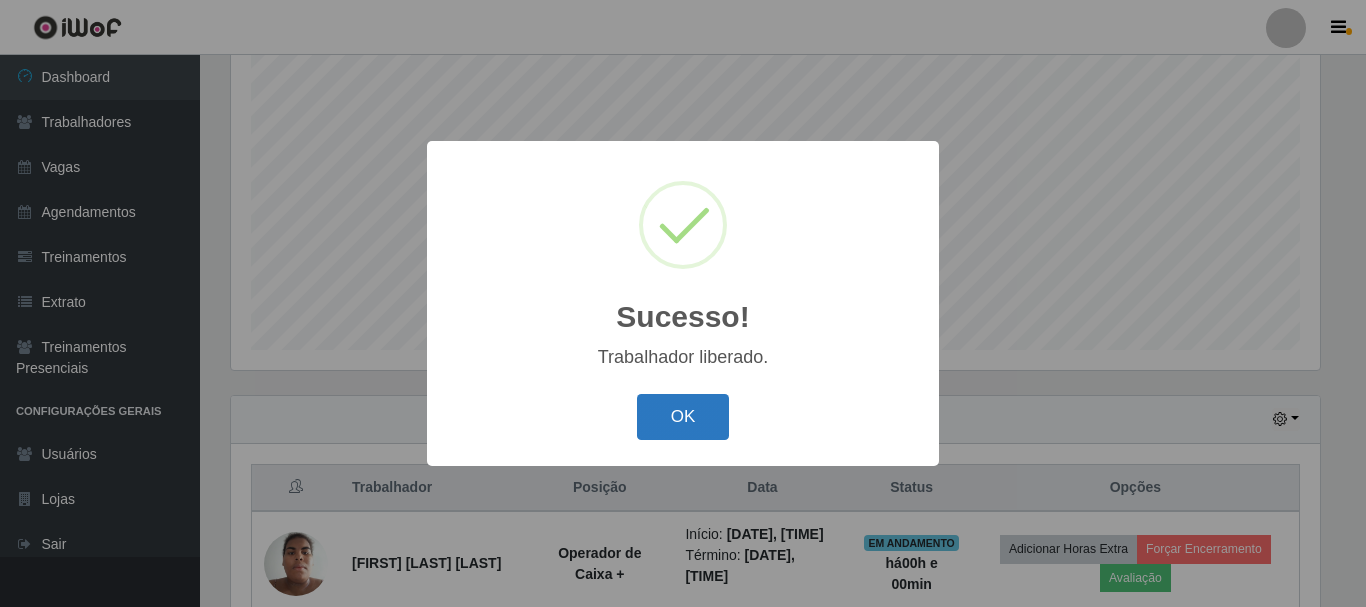 click on "OK" at bounding box center [683, 417] 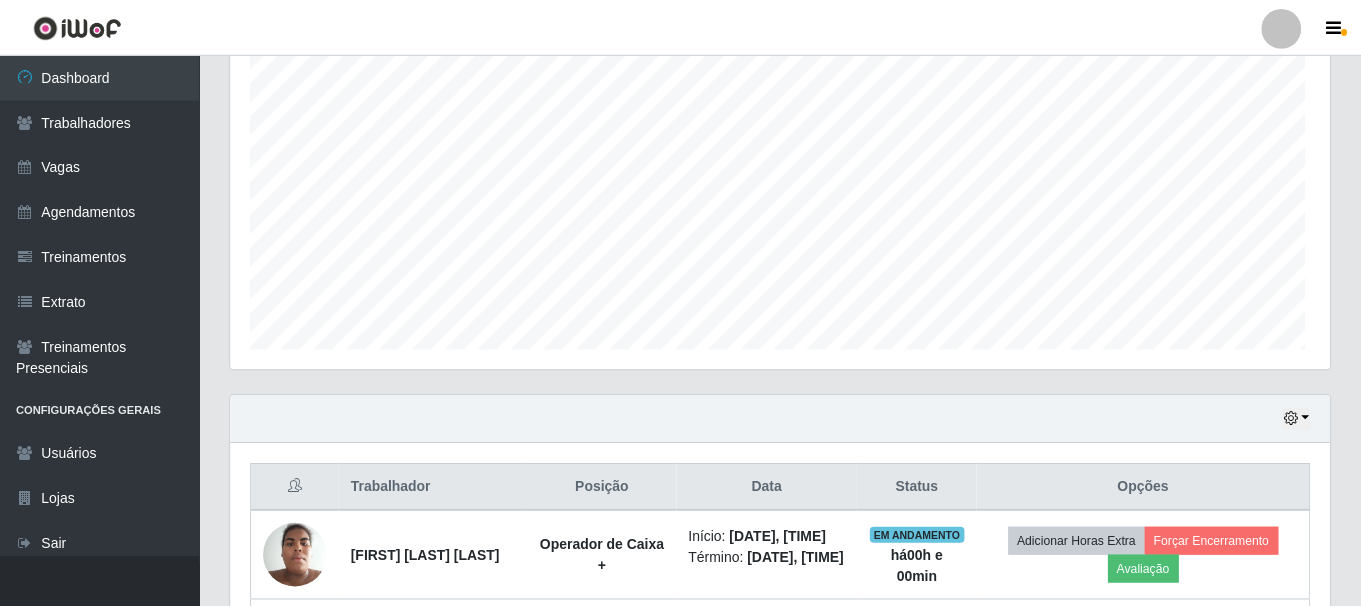 scroll, scrollTop: 999585, scrollLeft: 998901, axis: both 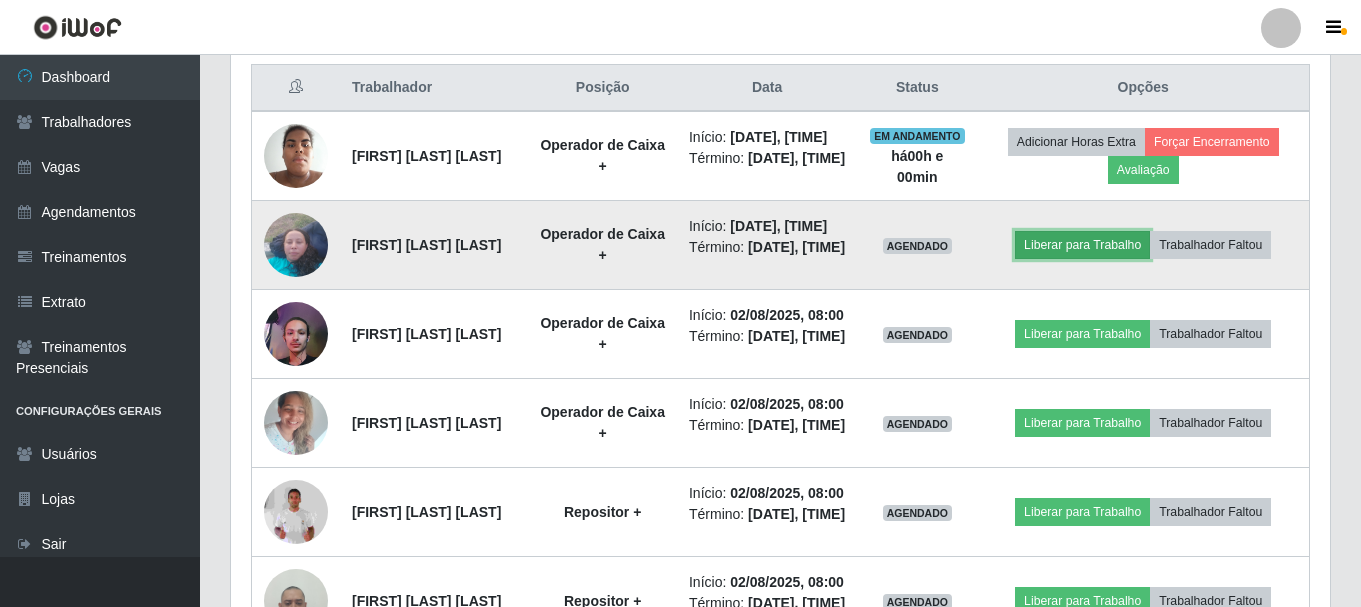click on "Liberar para Trabalho" at bounding box center (1082, 245) 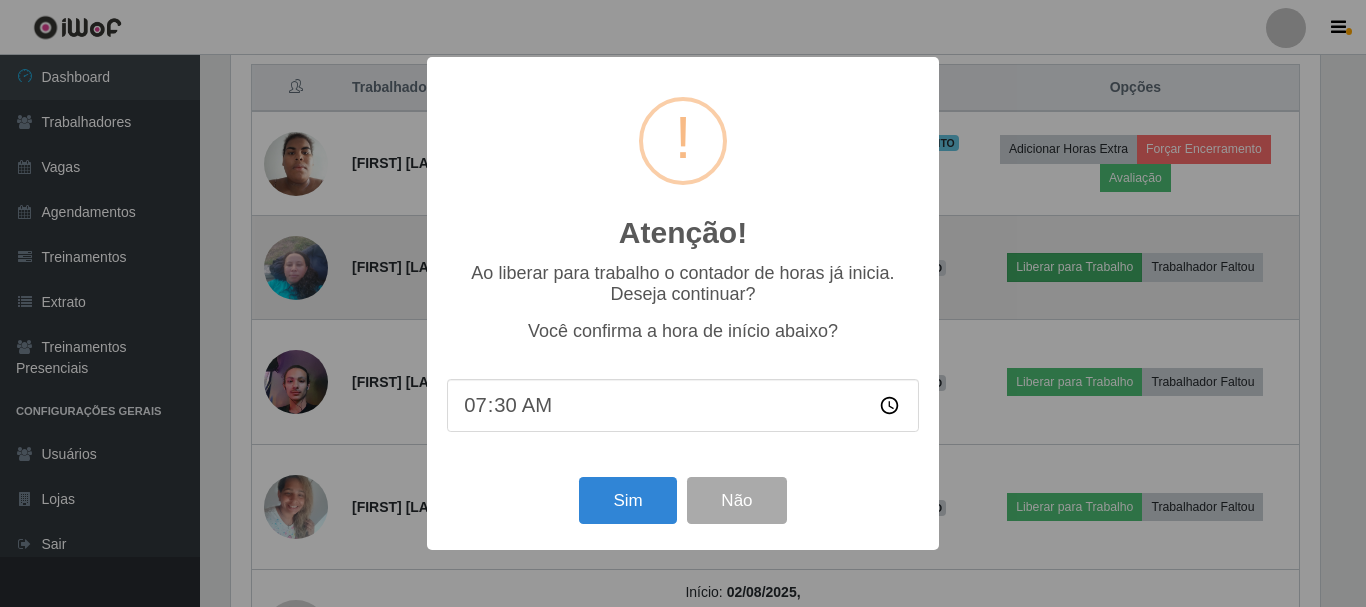 scroll, scrollTop: 999585, scrollLeft: 998911, axis: both 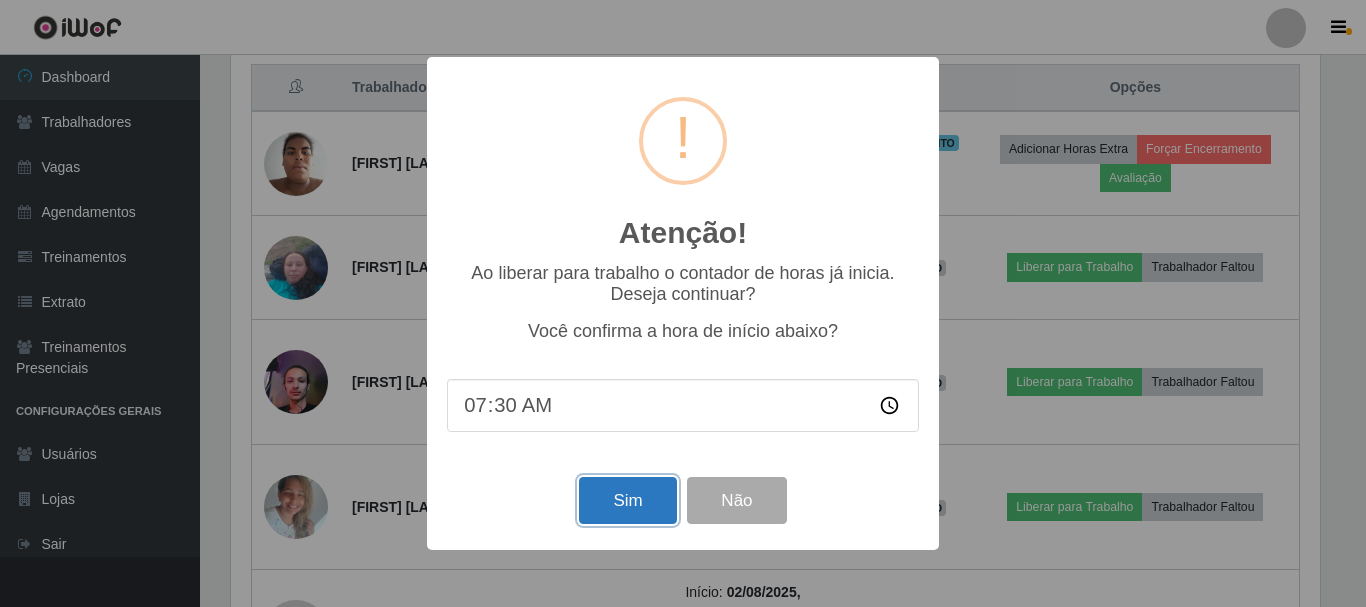 click on "Sim" at bounding box center (627, 500) 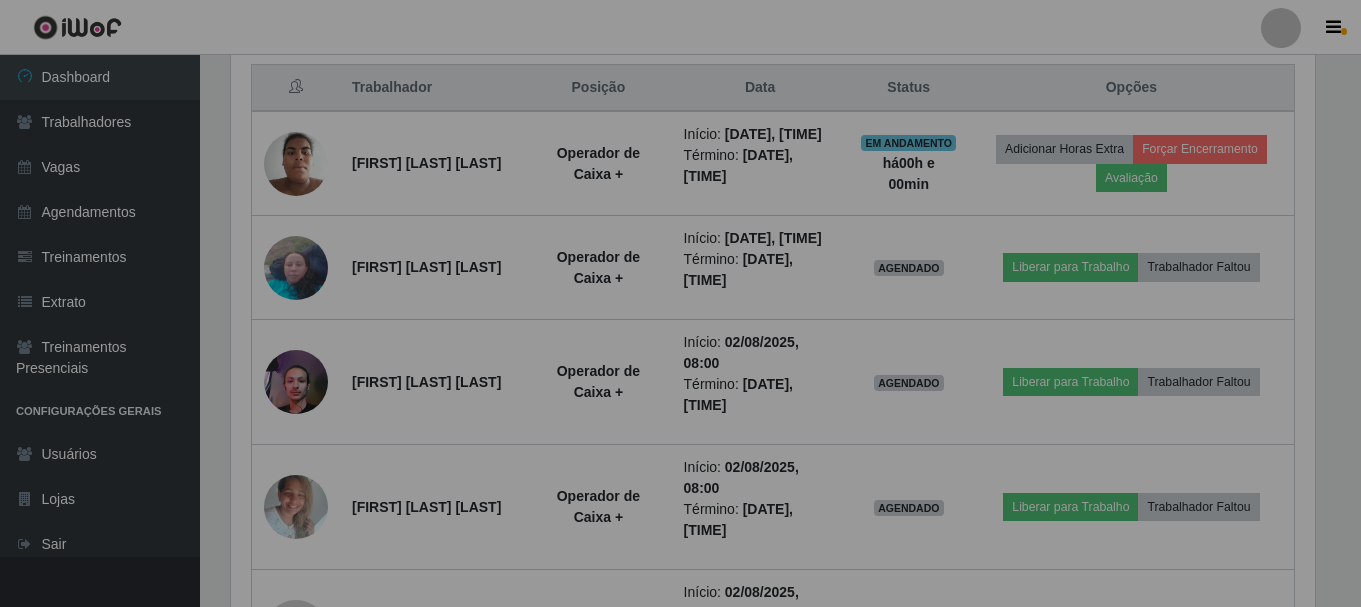 scroll, scrollTop: 999585, scrollLeft: 998901, axis: both 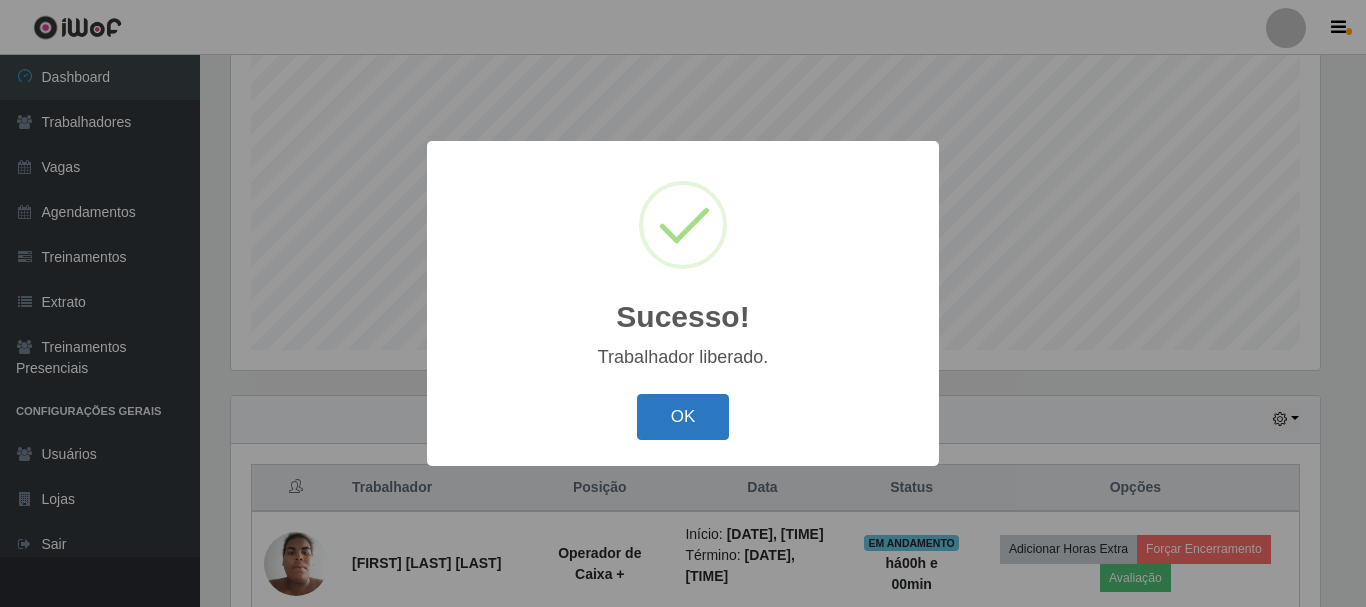 click on "OK" at bounding box center [683, 417] 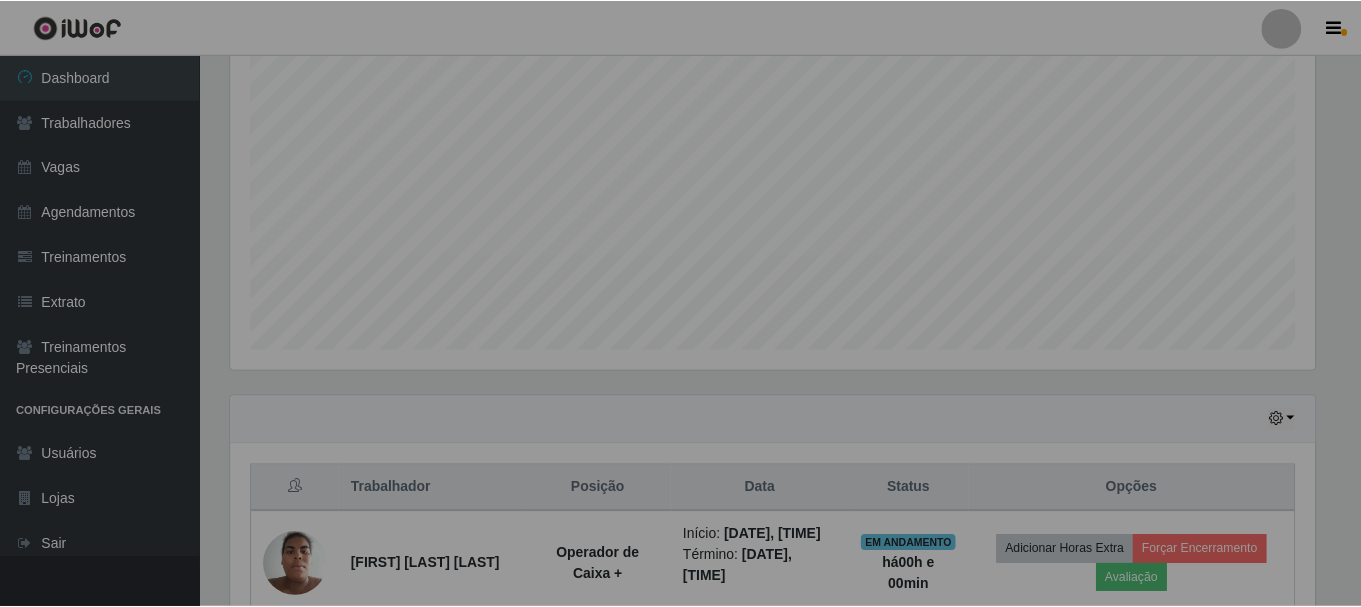 scroll, scrollTop: 999585, scrollLeft: 998901, axis: both 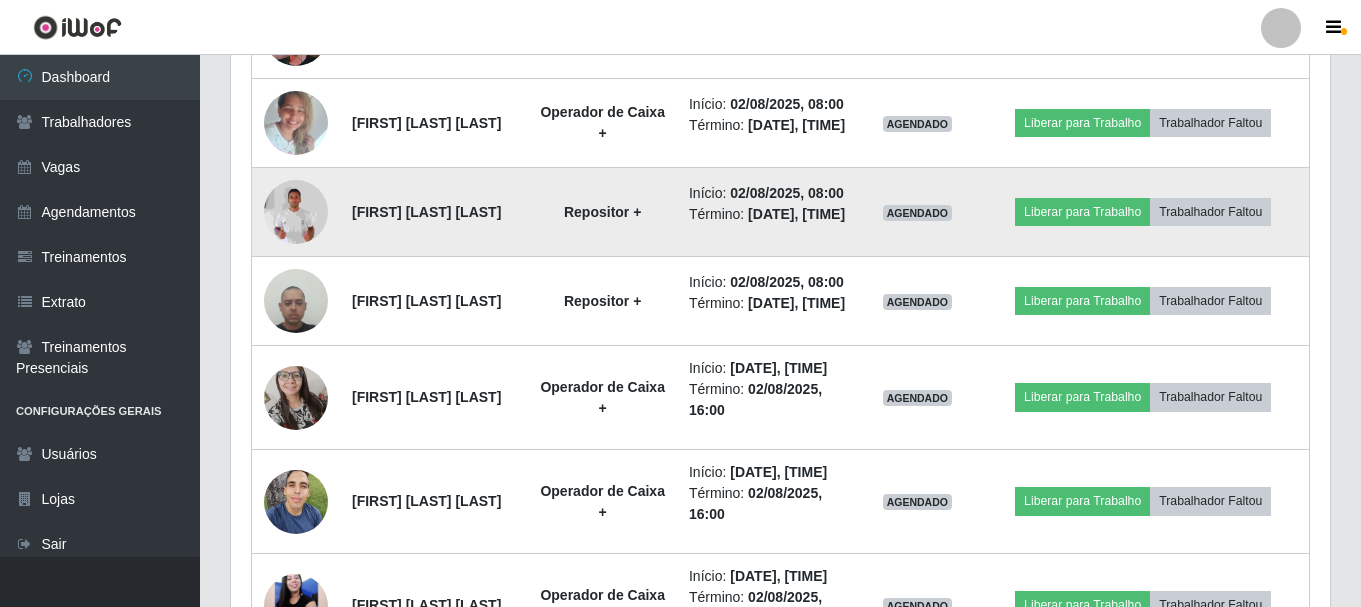 click at bounding box center (296, 211) 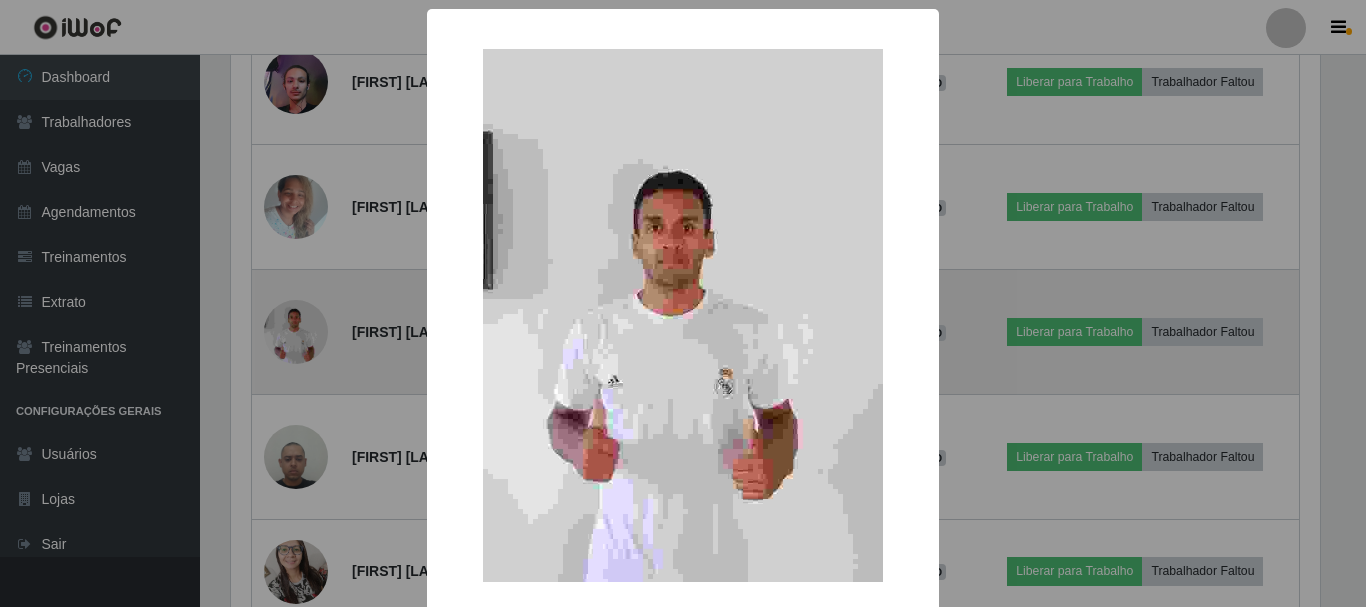type 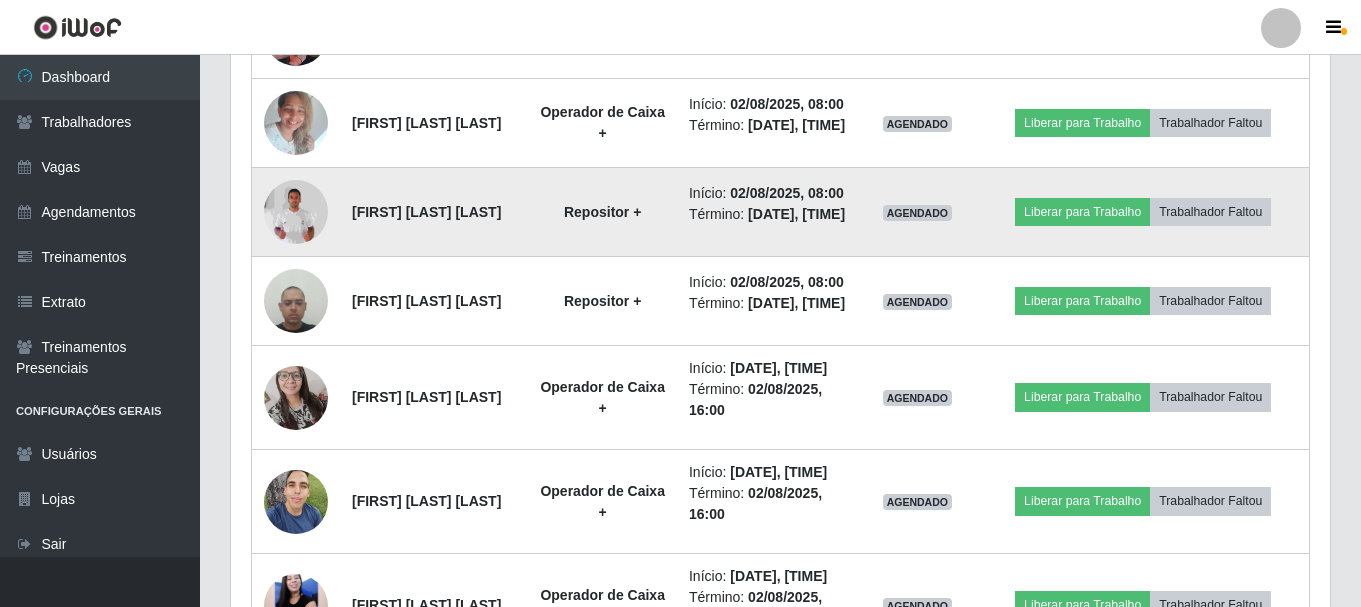 scroll, scrollTop: 999585, scrollLeft: 998901, axis: both 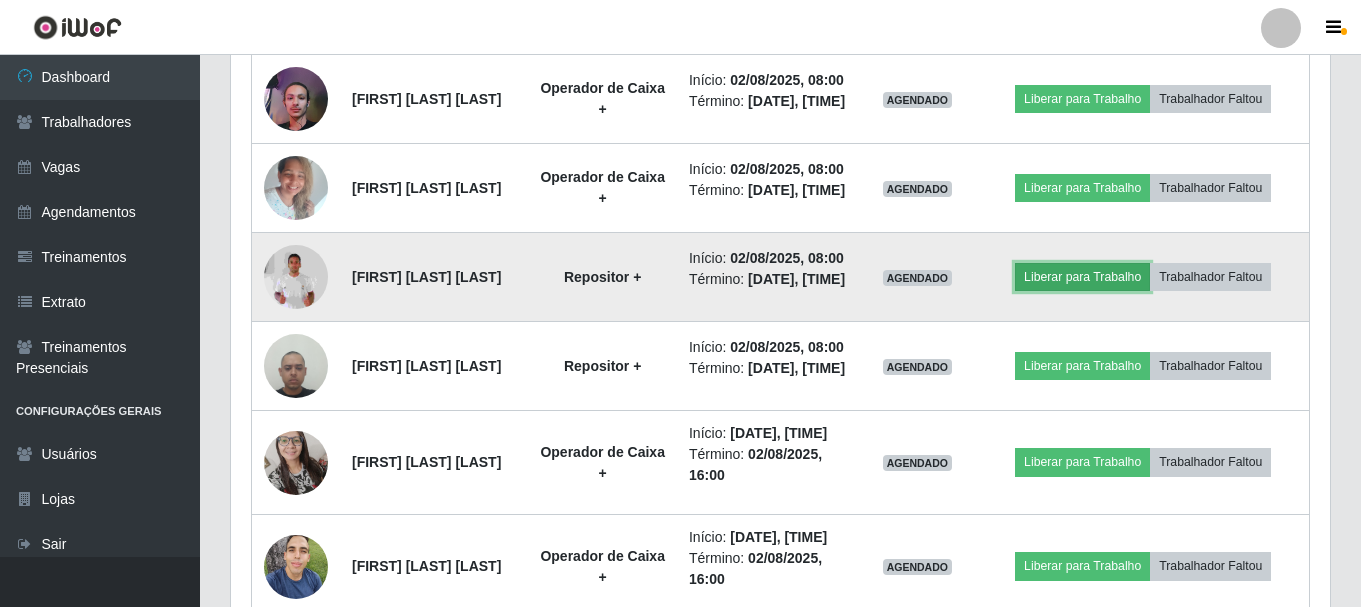 click on "Liberar para Trabalho" at bounding box center [1082, 277] 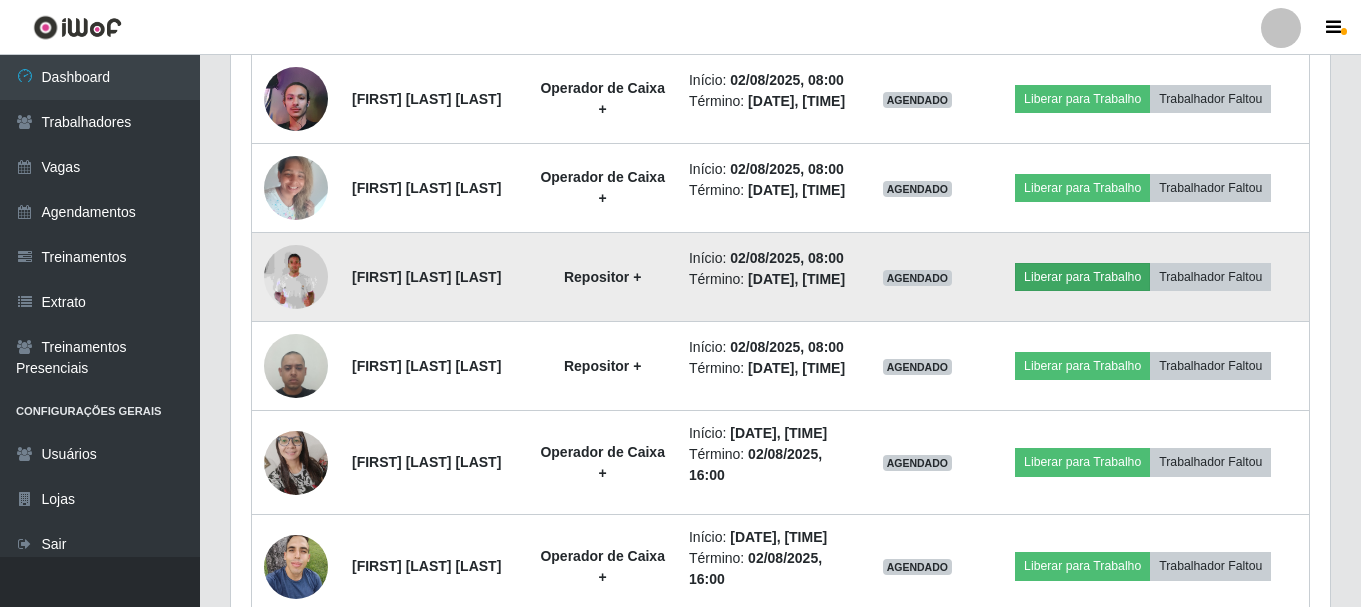 scroll, scrollTop: 999585, scrollLeft: 998911, axis: both 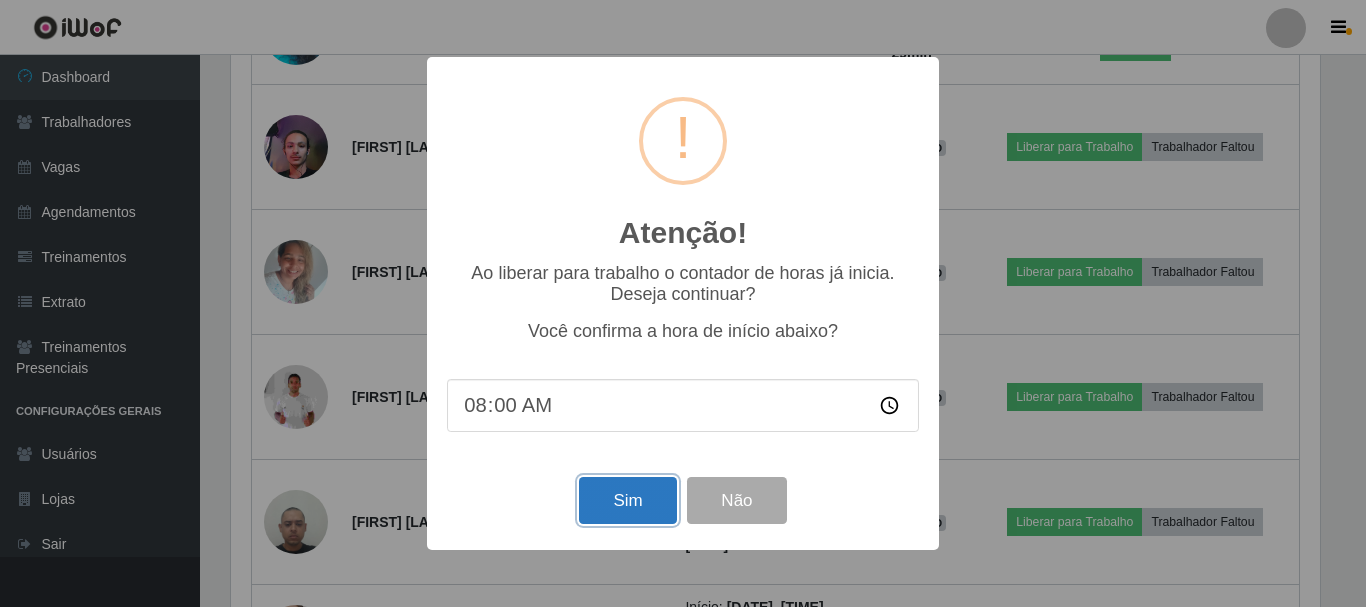 click on "Sim" at bounding box center (627, 500) 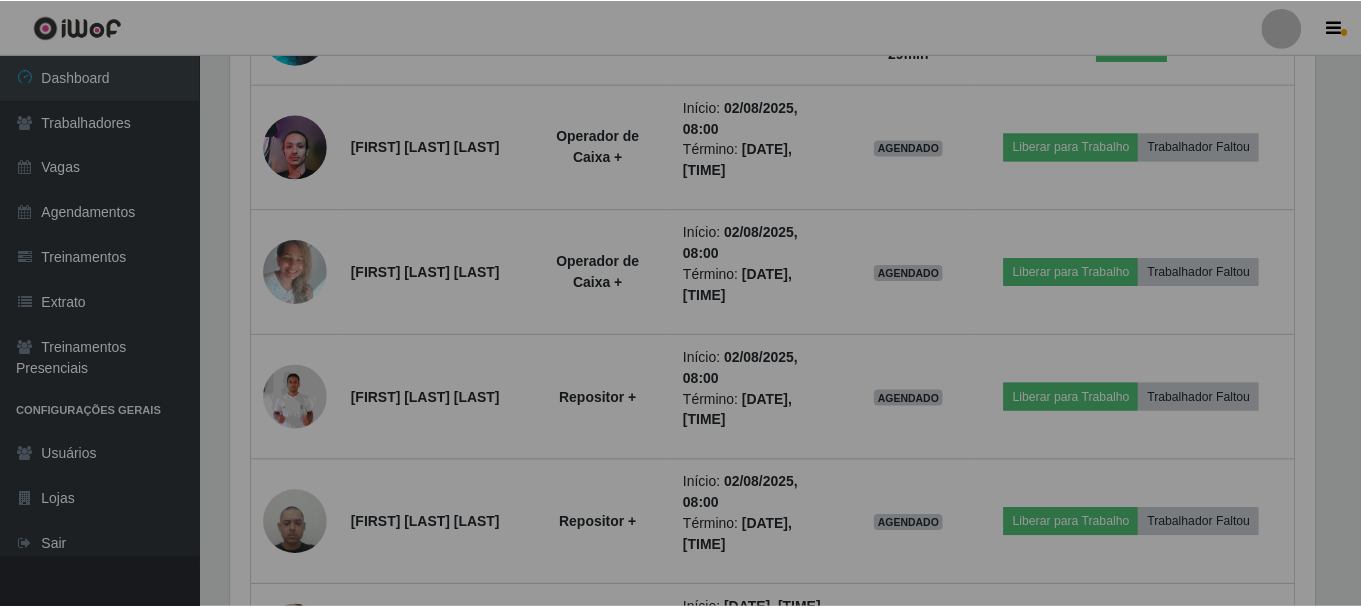 scroll, scrollTop: 999585, scrollLeft: 998901, axis: both 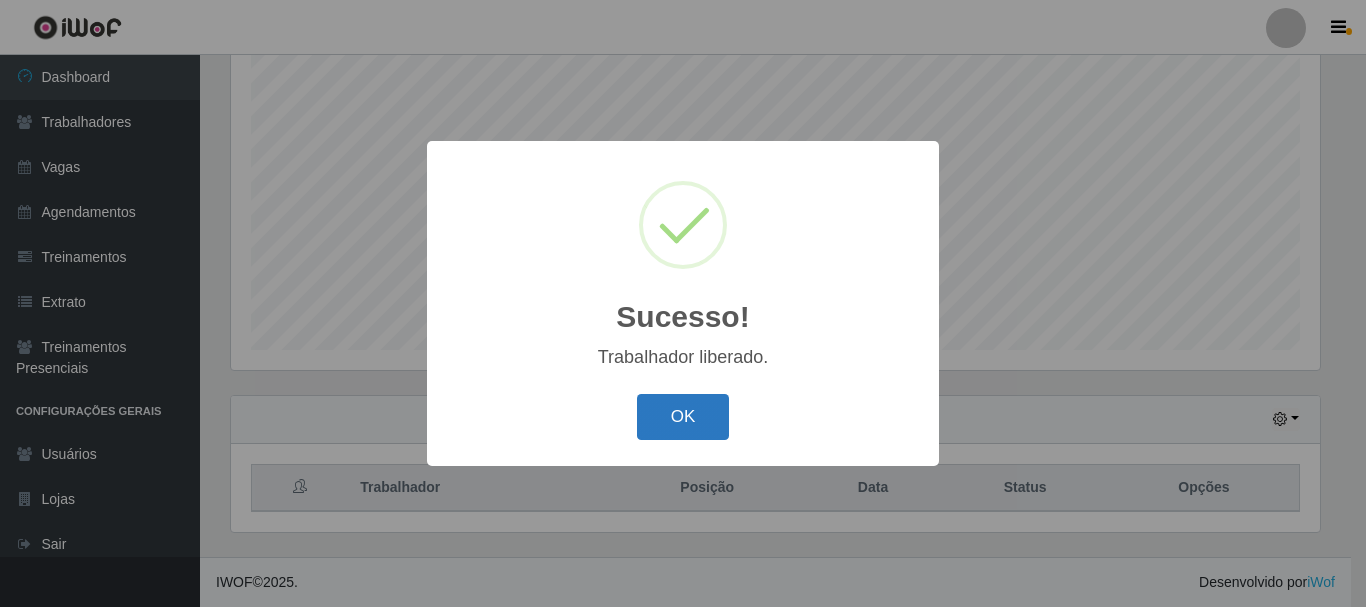 click on "OK" at bounding box center [683, 417] 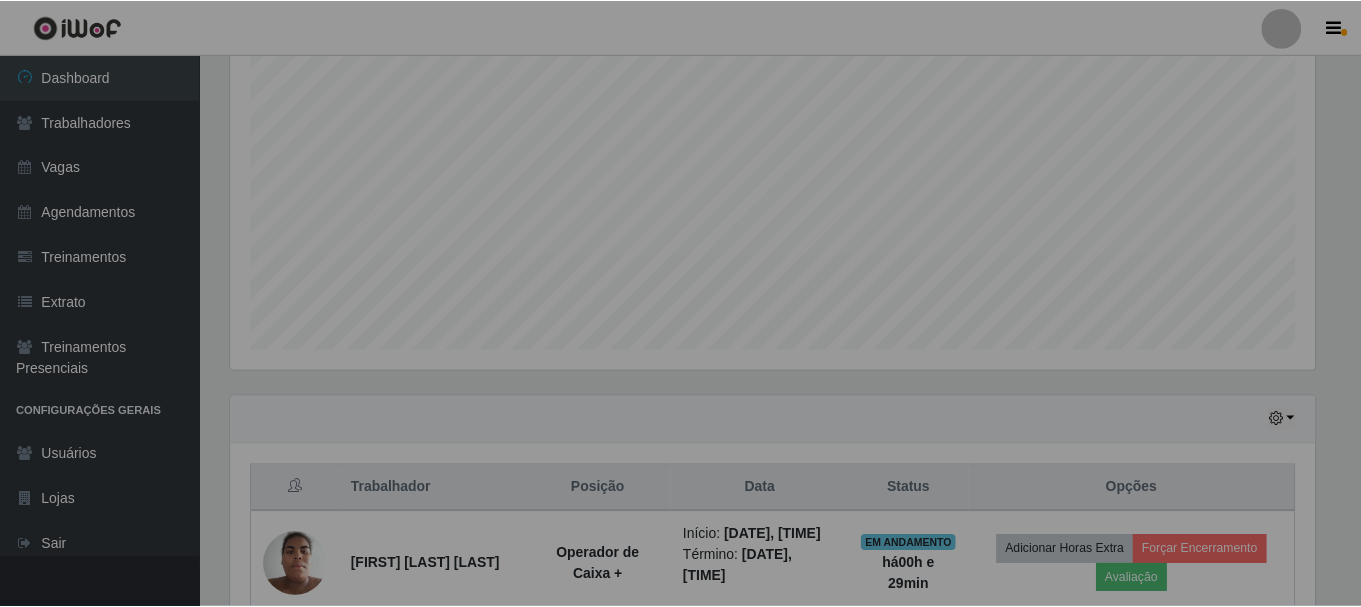 scroll, scrollTop: 442, scrollLeft: 0, axis: vertical 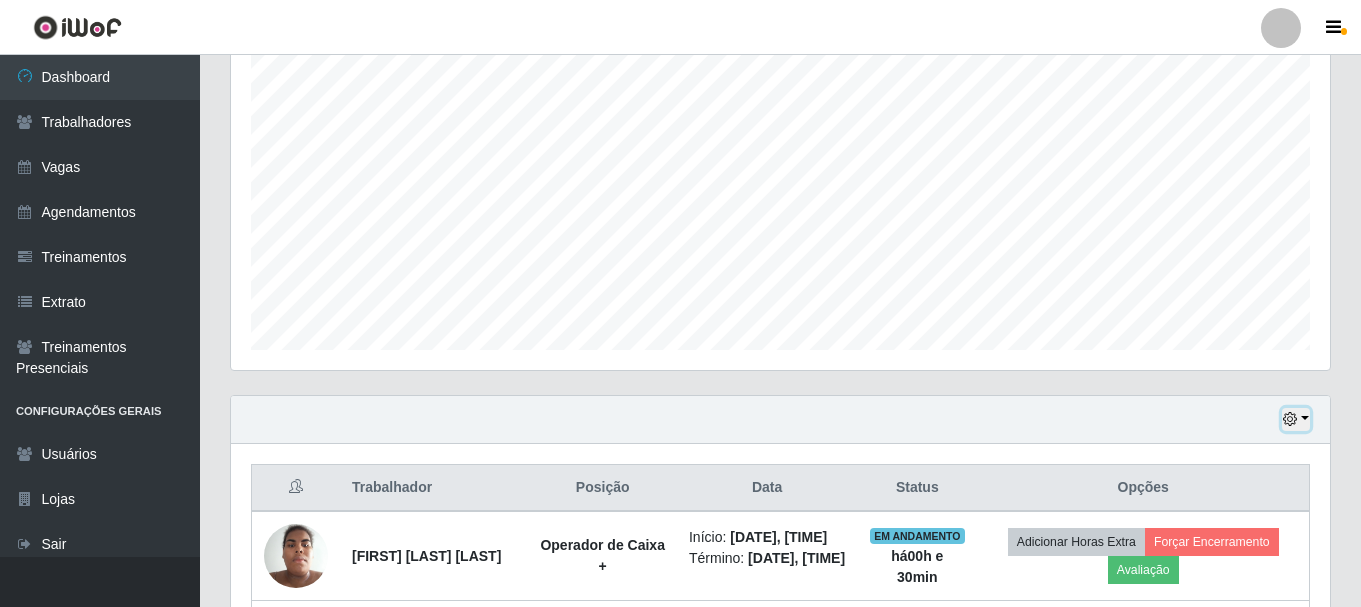 click at bounding box center (1296, 419) 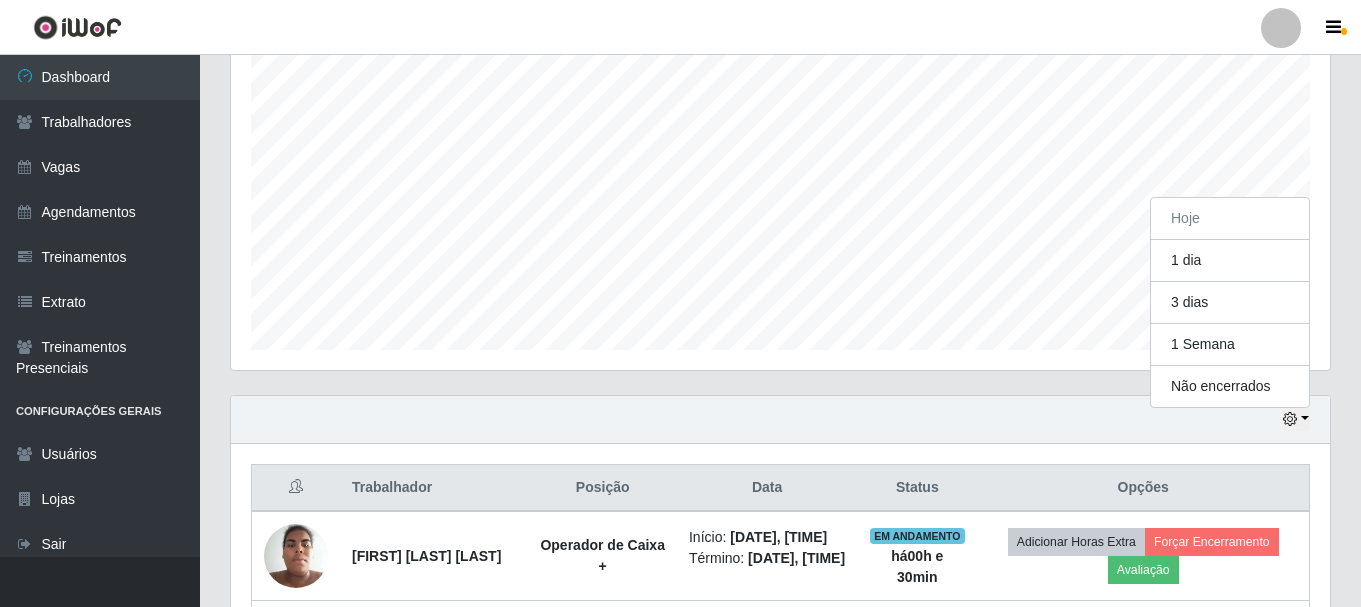 click on "Hoje 1 dia 3 dias 1 Semana Não encerrados" at bounding box center (780, 420) 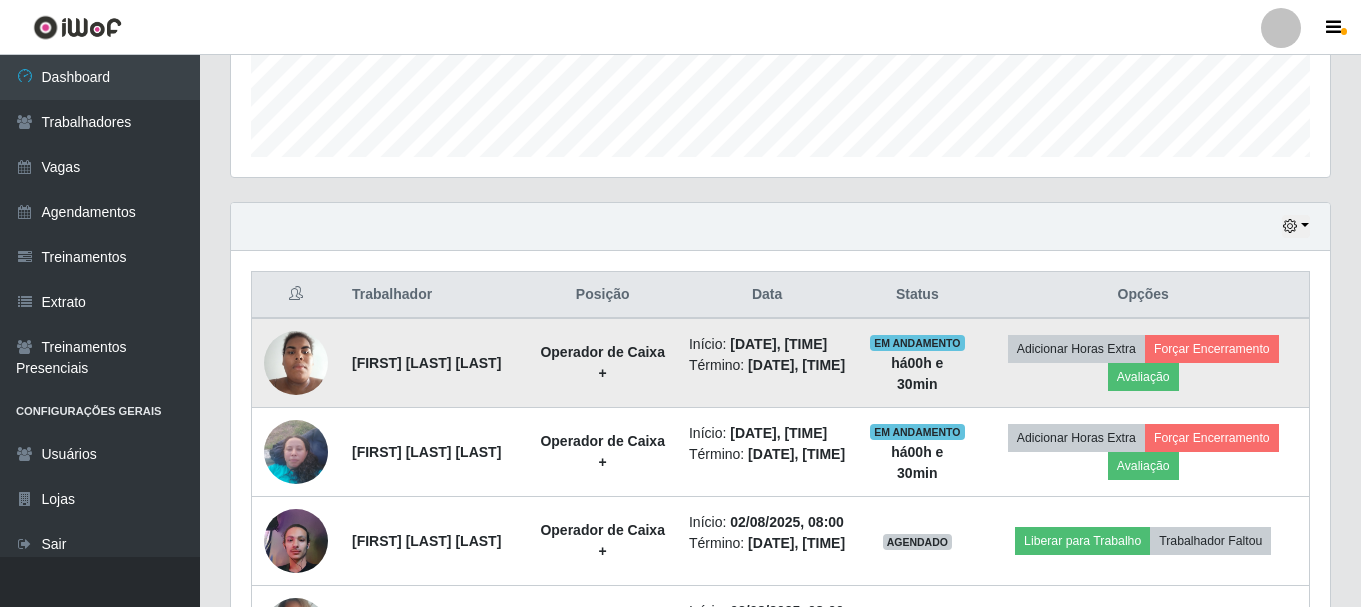 scroll, scrollTop: 565, scrollLeft: 0, axis: vertical 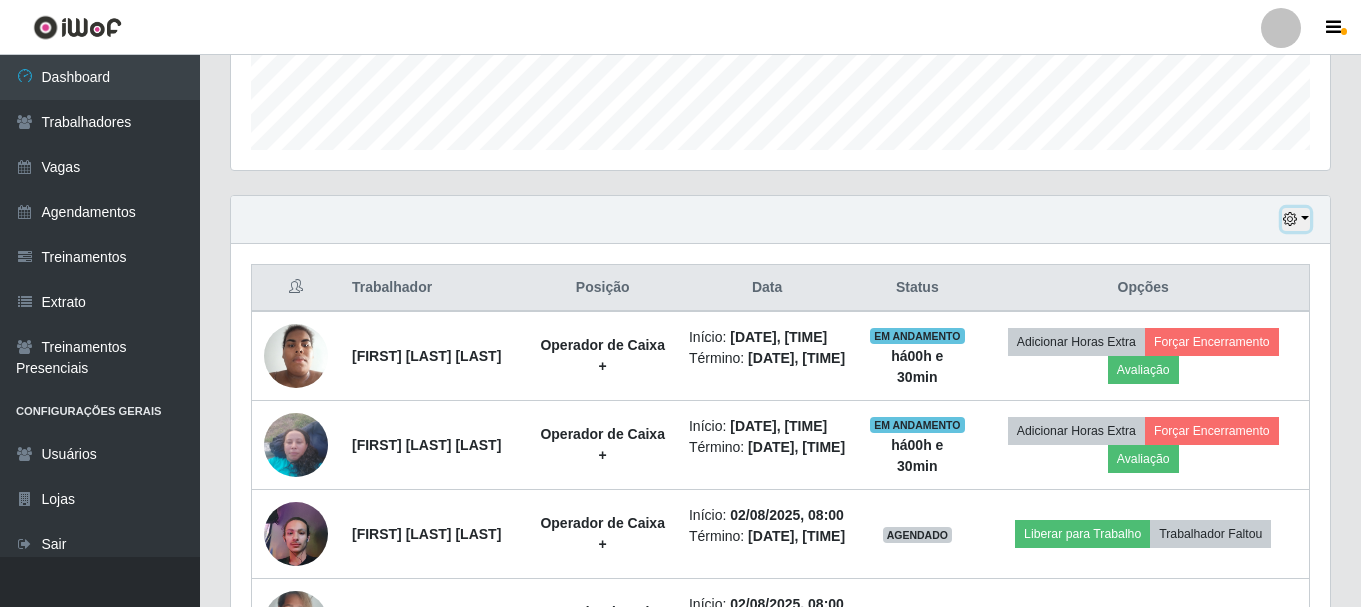 click at bounding box center (1296, 219) 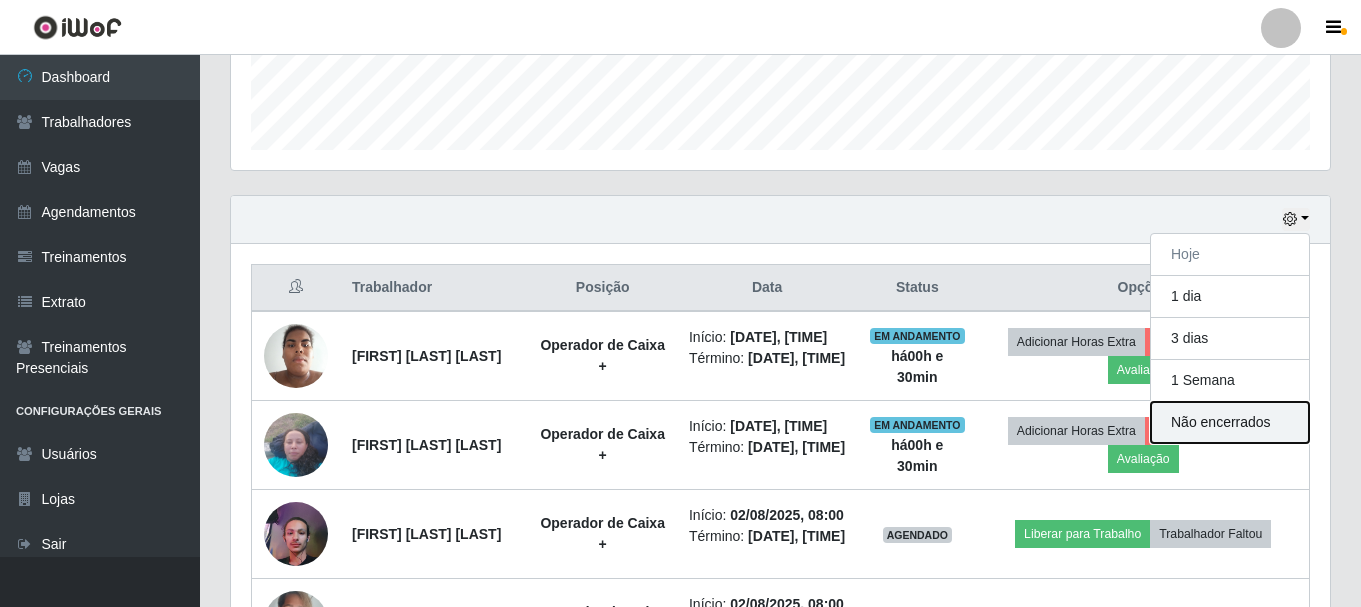 click on "Não encerrados" at bounding box center [1230, 422] 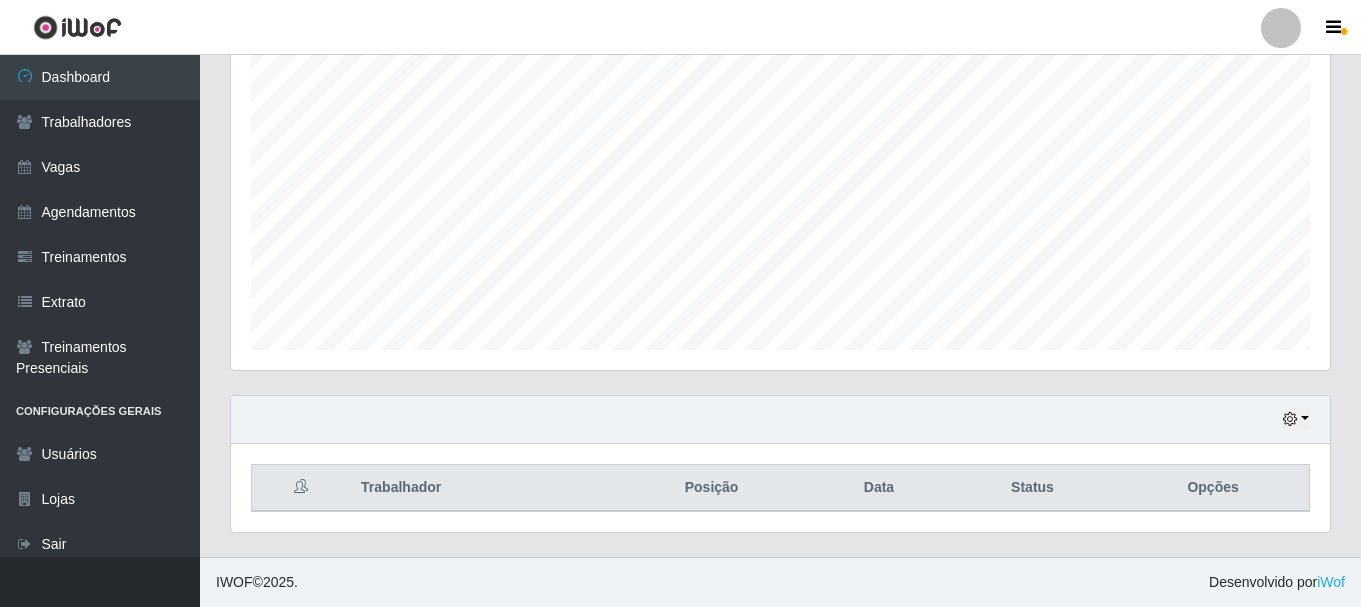 scroll, scrollTop: 454, scrollLeft: 0, axis: vertical 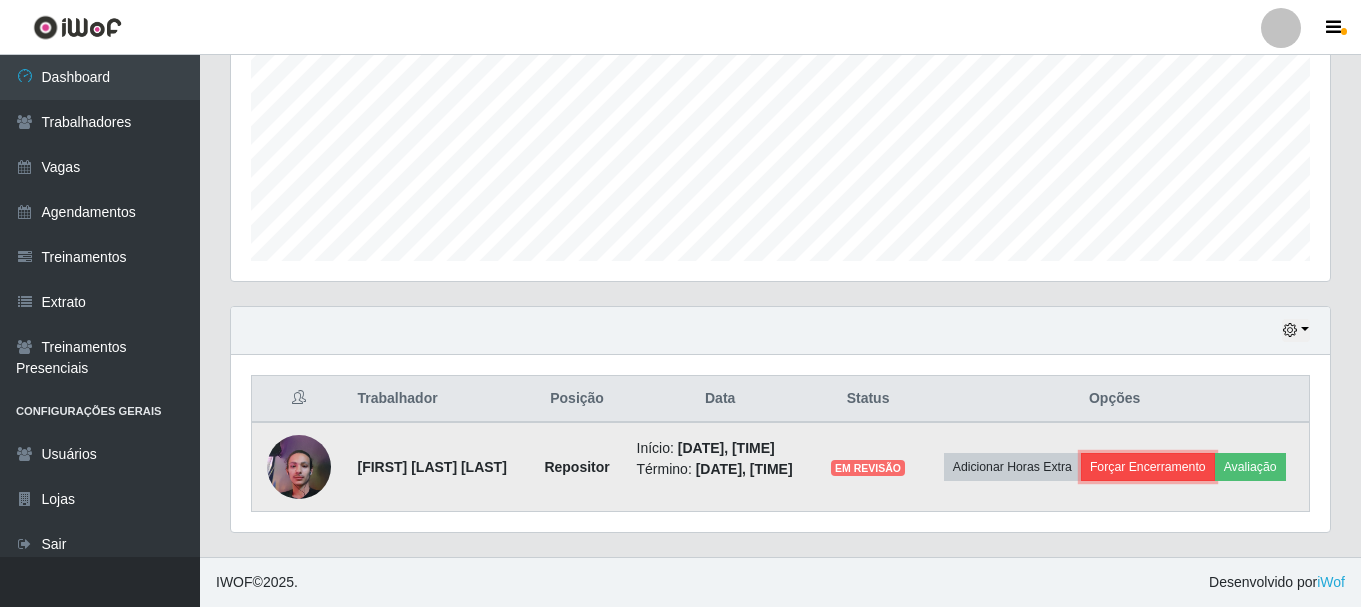 click on "Forçar Encerramento" at bounding box center (1148, 467) 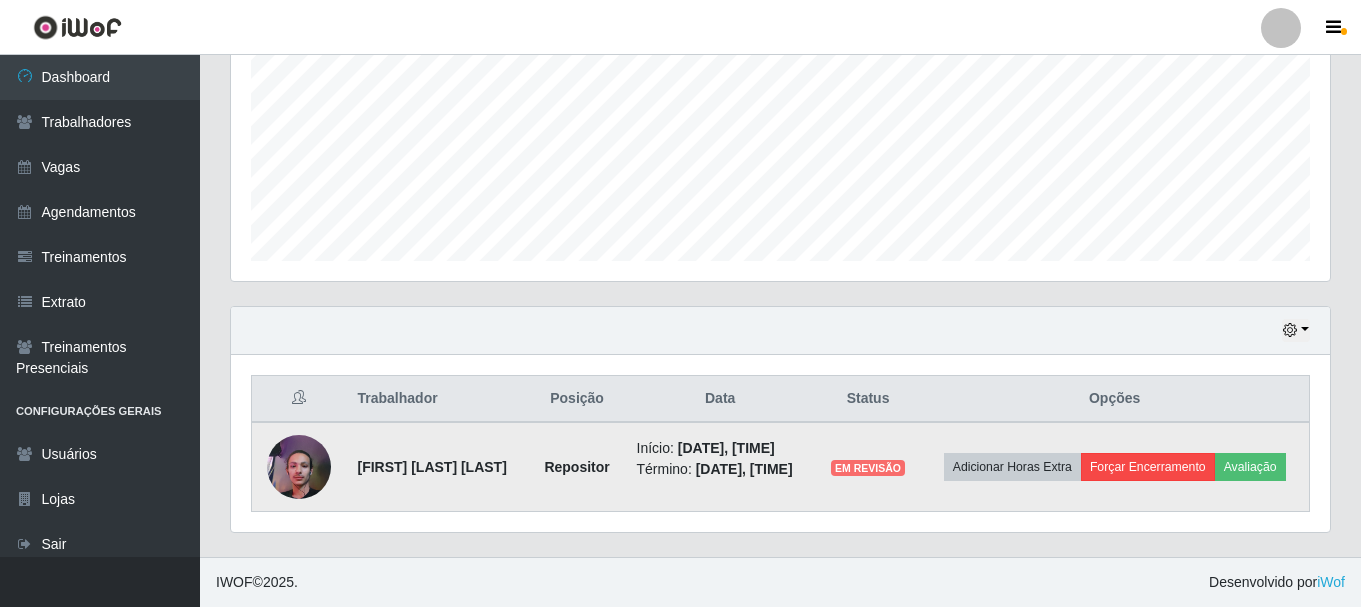 scroll, scrollTop: 999585, scrollLeft: 998911, axis: both 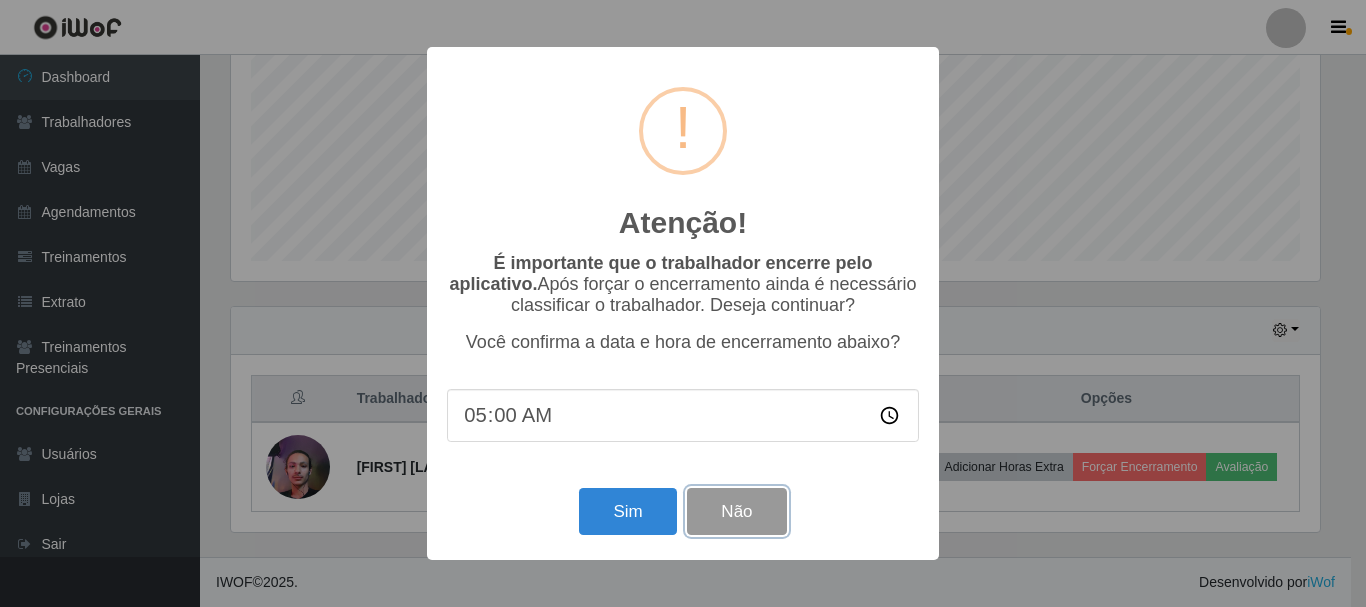 click on "Não" at bounding box center (736, 511) 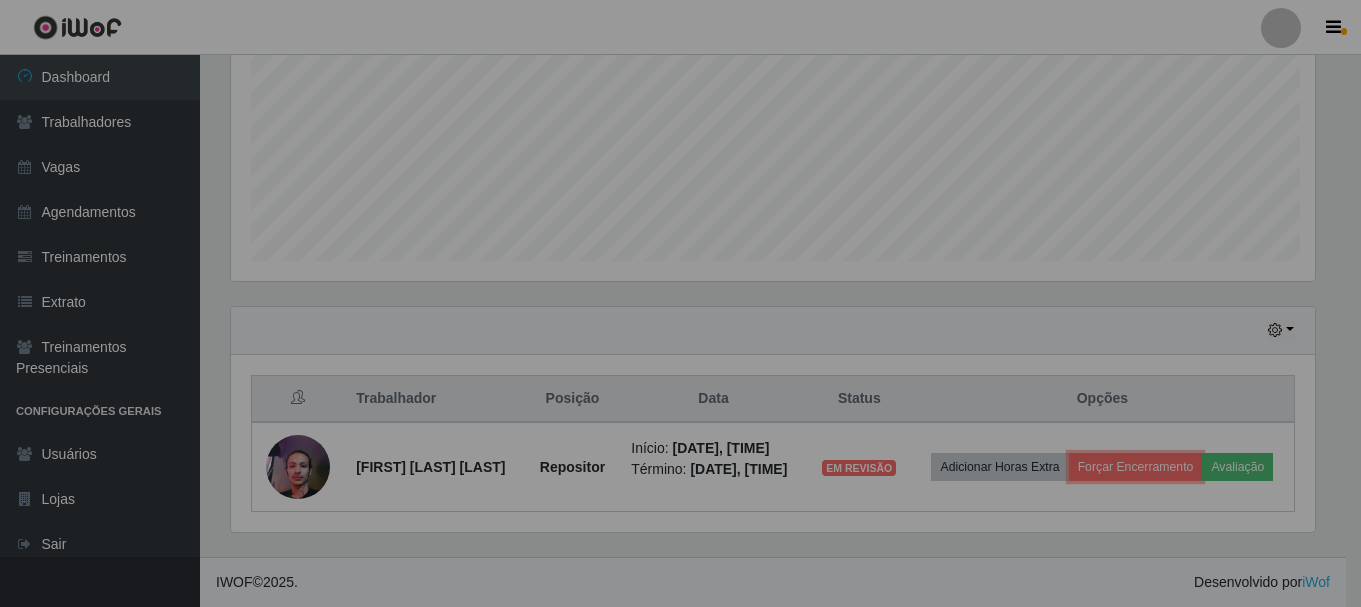 scroll, scrollTop: 999585, scrollLeft: 998901, axis: both 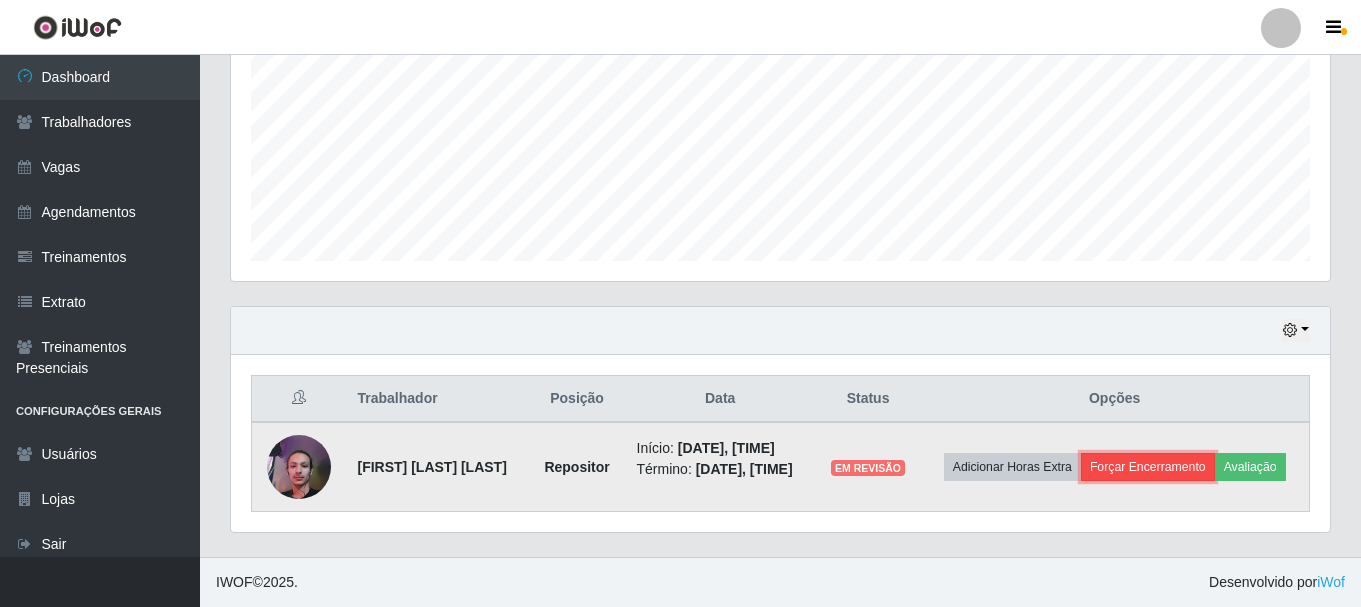 click on "Forçar Encerramento" at bounding box center (1148, 467) 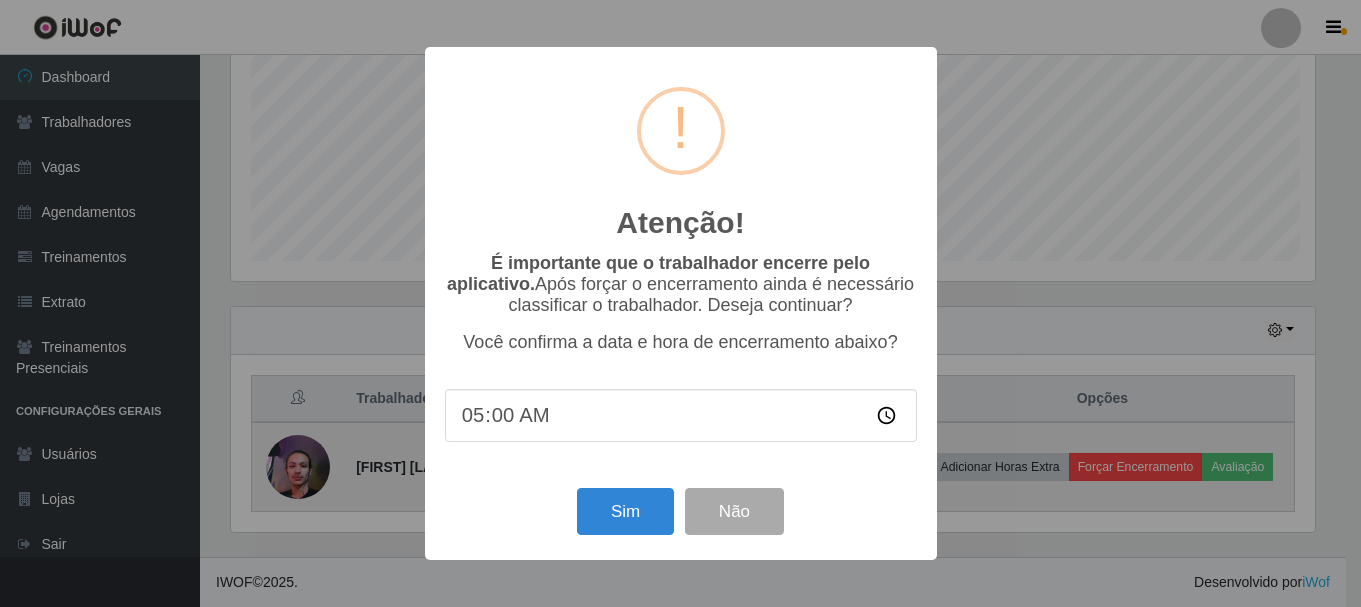 scroll, scrollTop: 999585, scrollLeft: 998911, axis: both 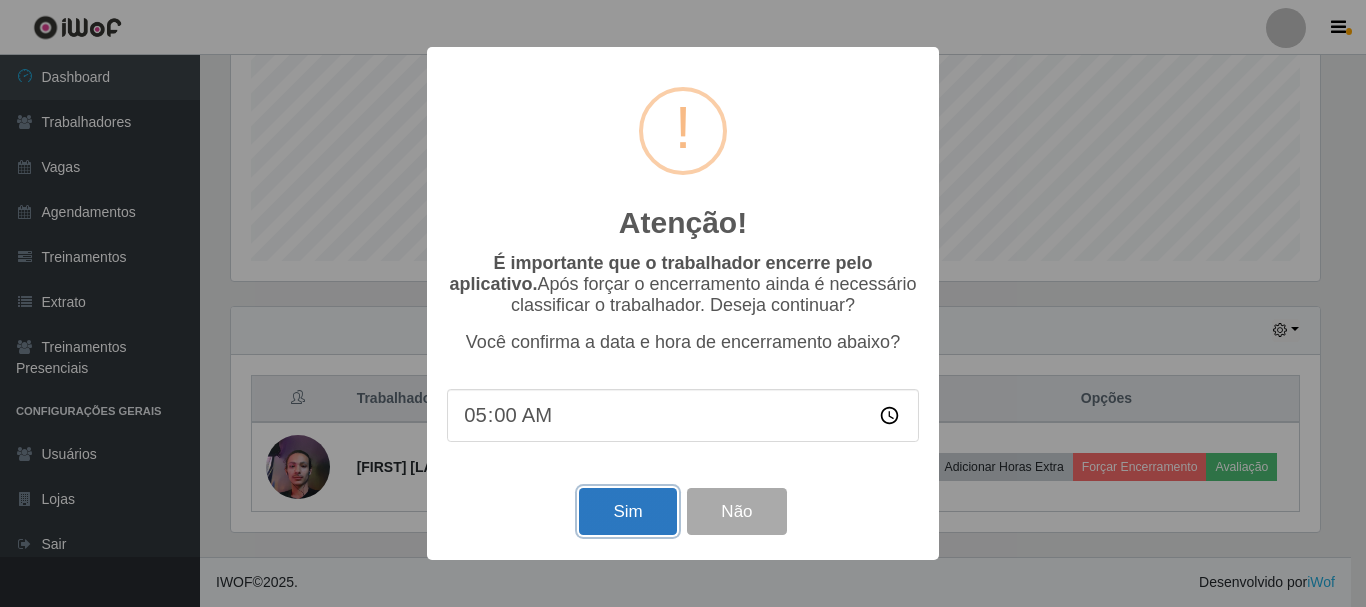 click on "Sim" at bounding box center [627, 511] 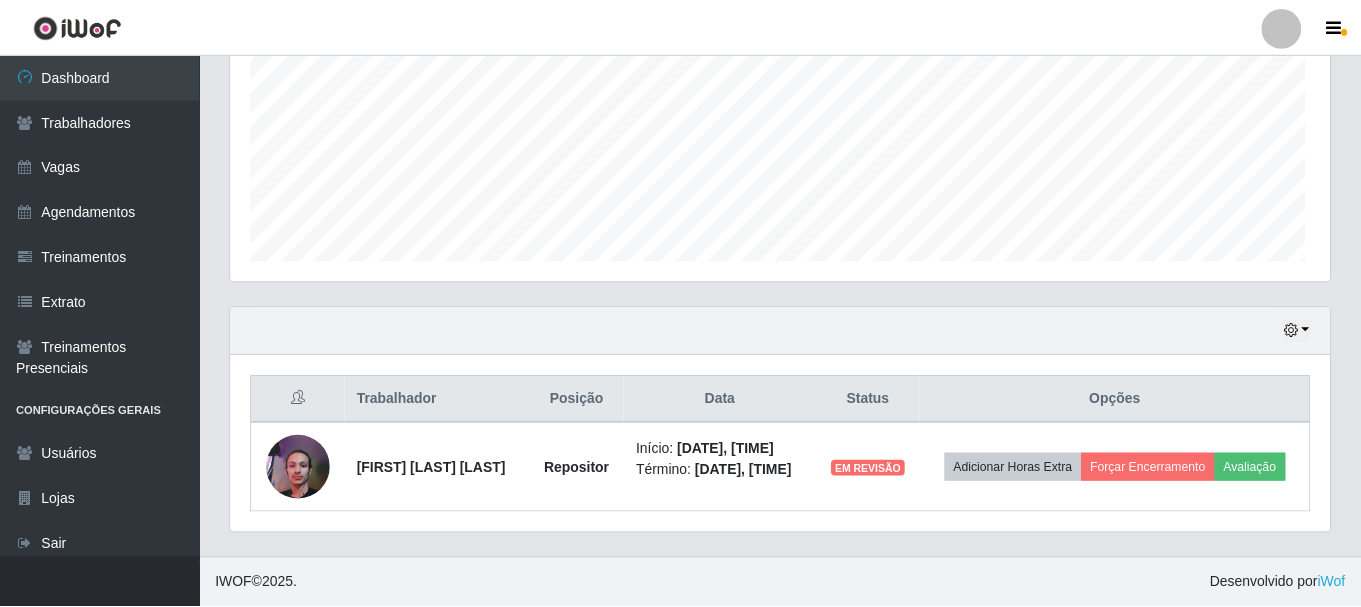 scroll, scrollTop: 999585, scrollLeft: 998901, axis: both 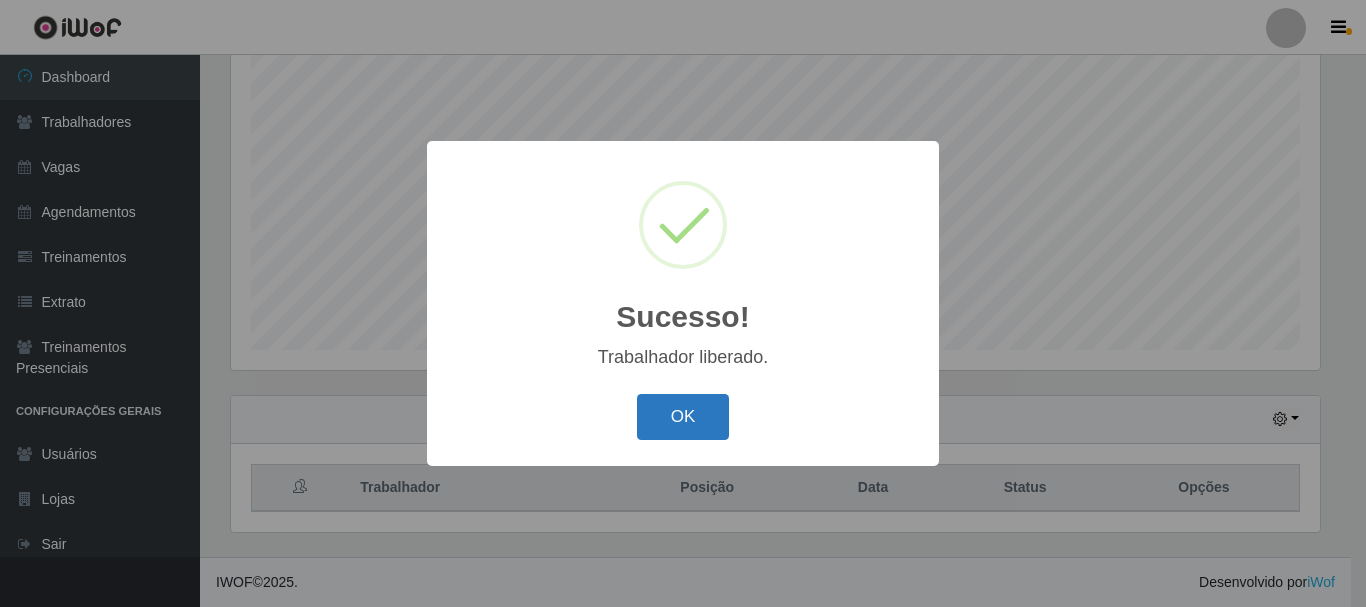 click on "OK" at bounding box center [683, 417] 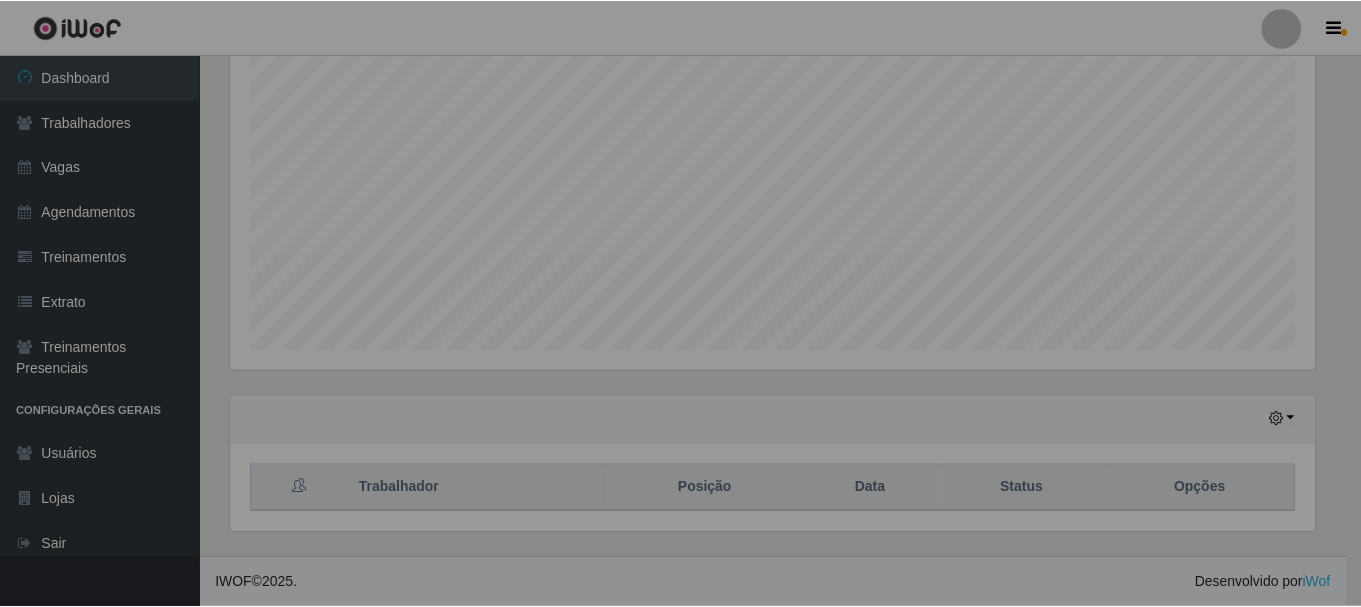 scroll, scrollTop: 999585, scrollLeft: 998901, axis: both 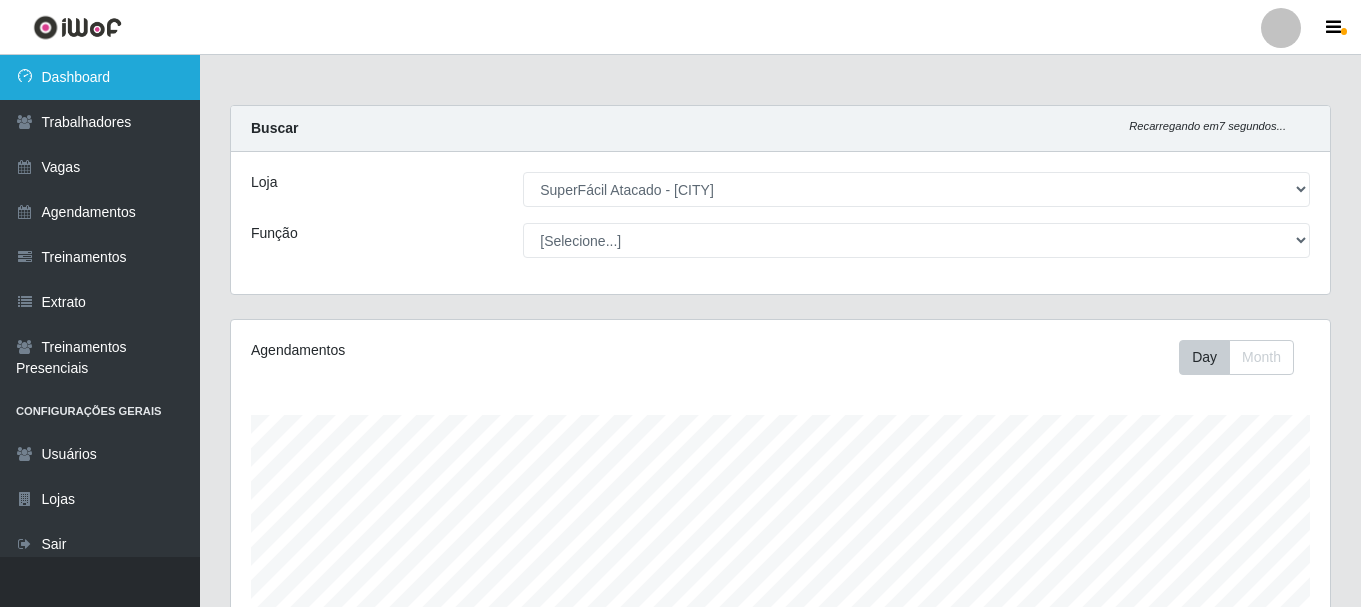 click on "Dashboard" at bounding box center [100, 77] 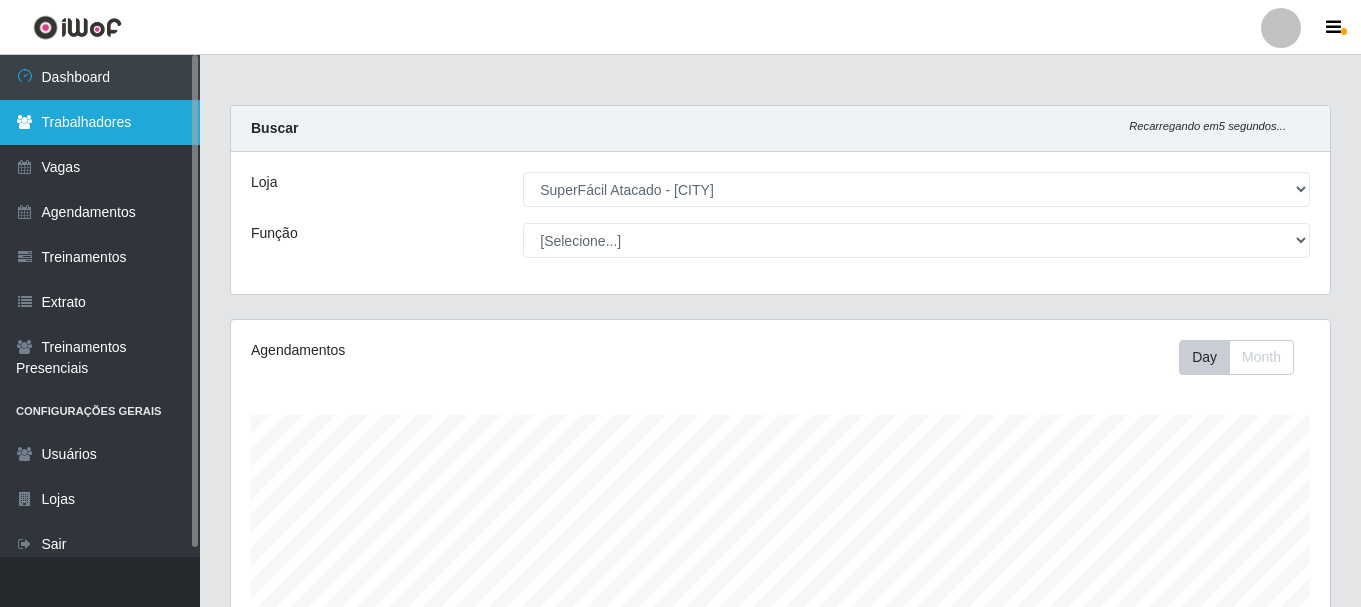click on "Trabalhadores" at bounding box center [100, 122] 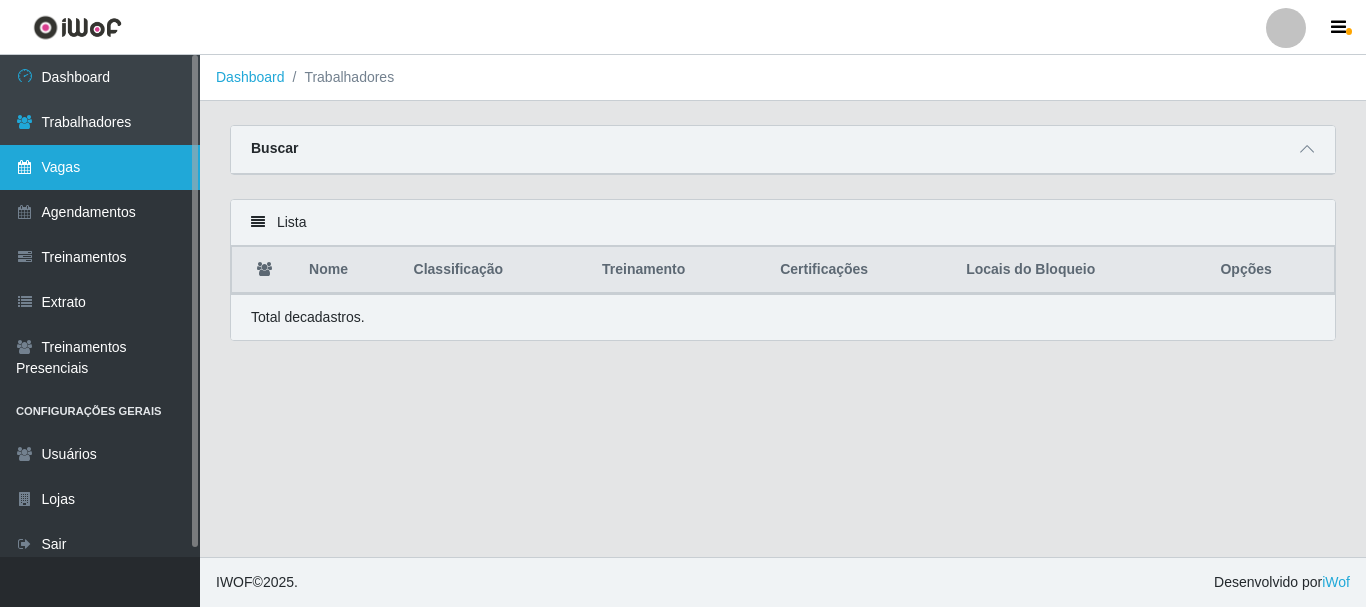 click on "Vagas" at bounding box center (100, 167) 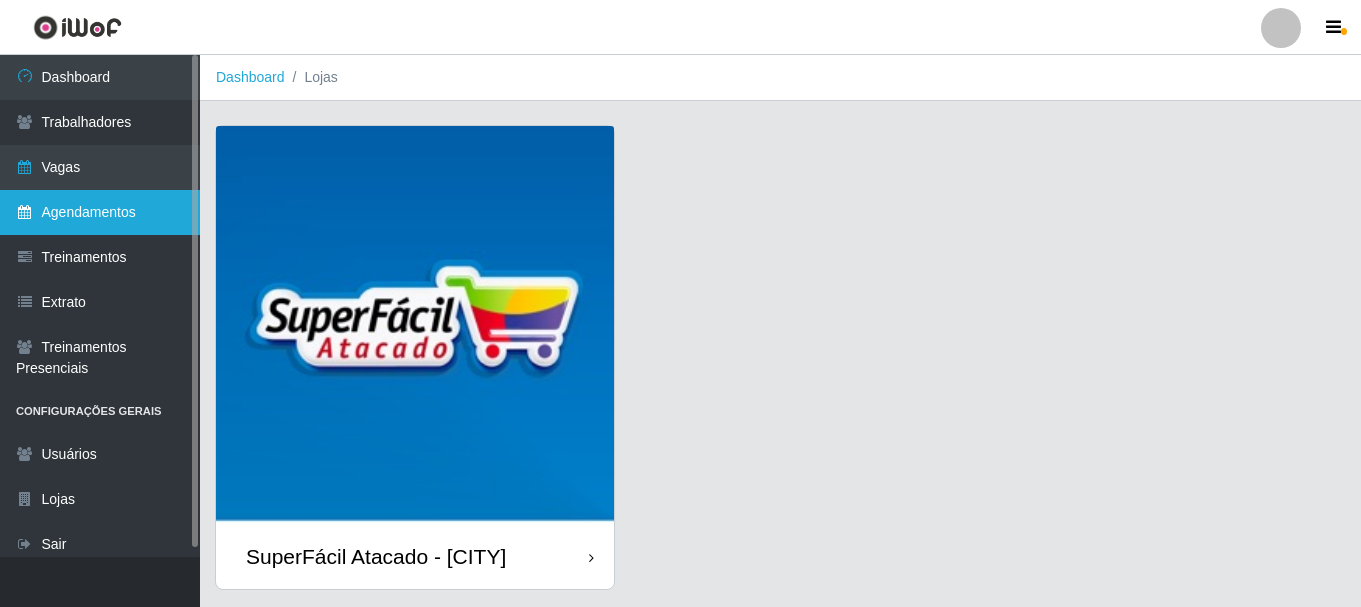 click on "Agendamentos" at bounding box center (100, 212) 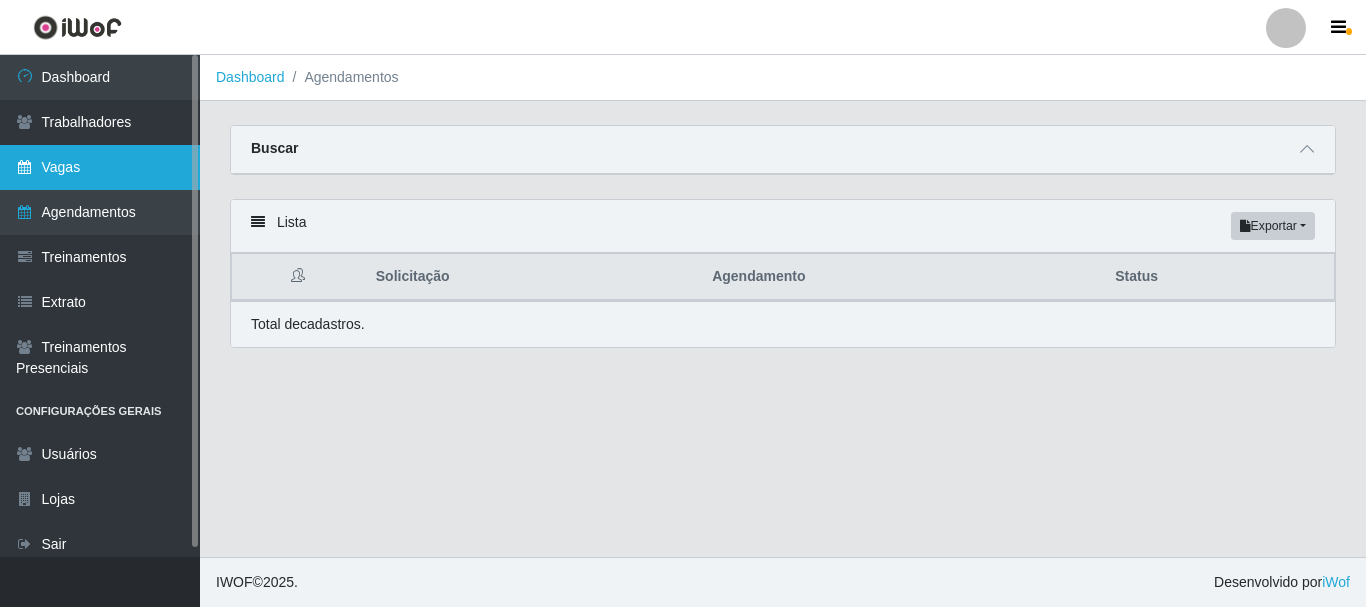 click on "Vagas" at bounding box center [100, 167] 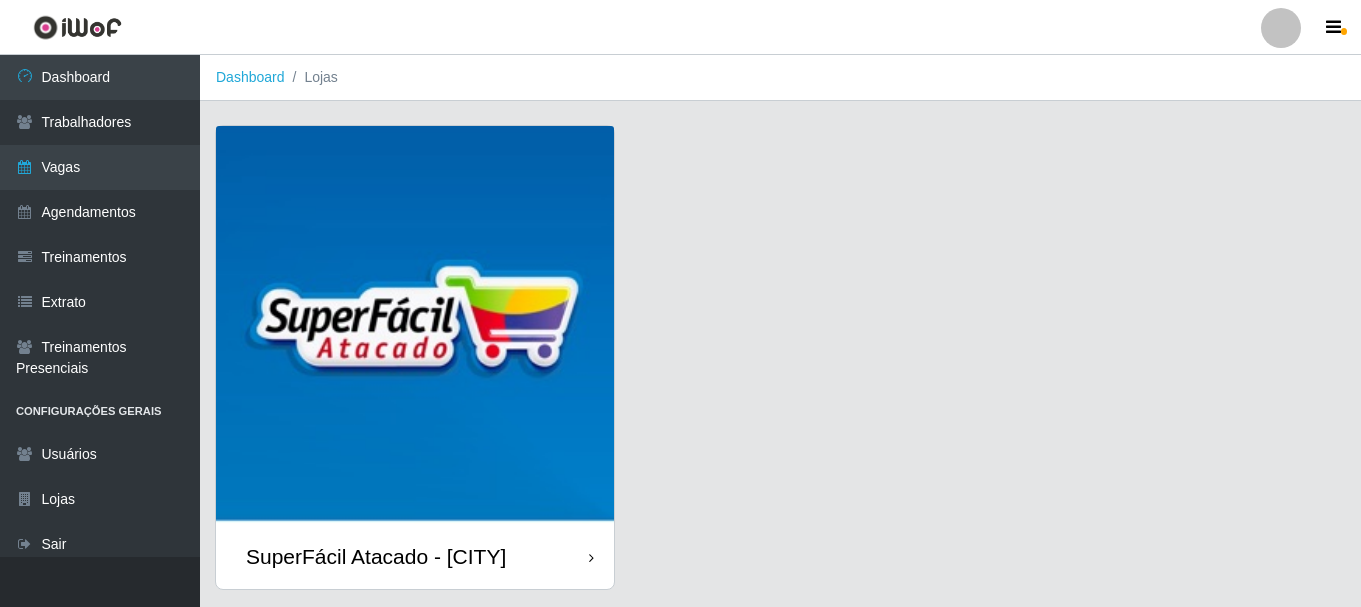 click at bounding box center [415, 325] 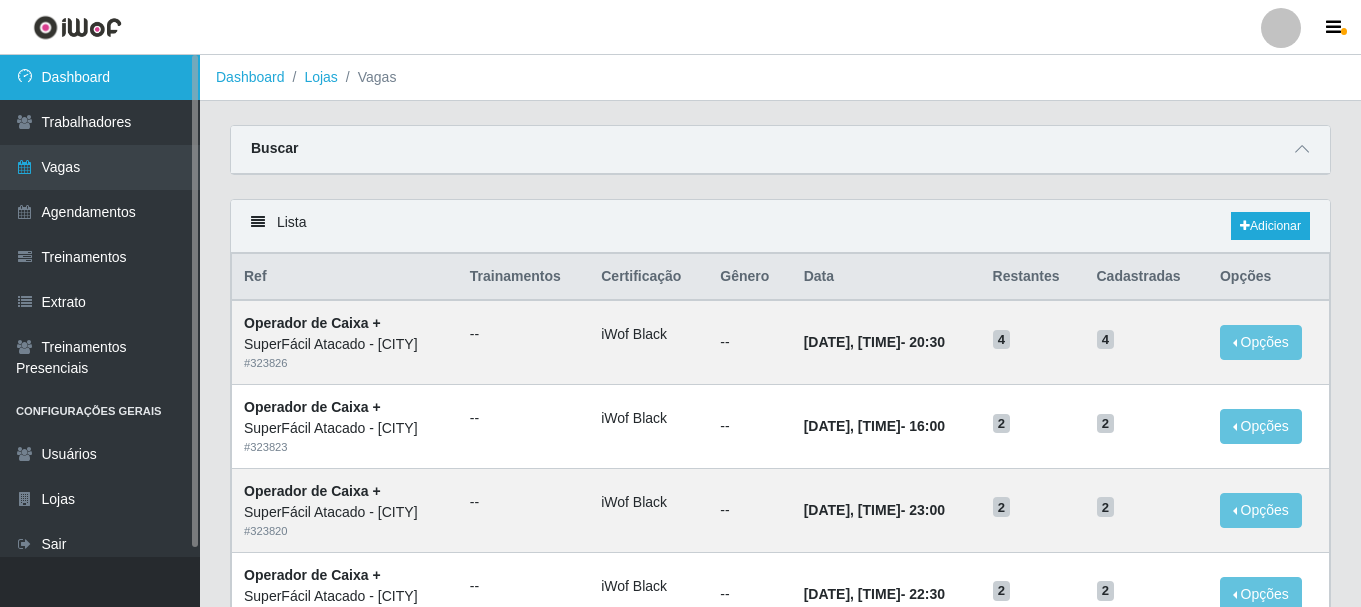 click at bounding box center [25, 76] 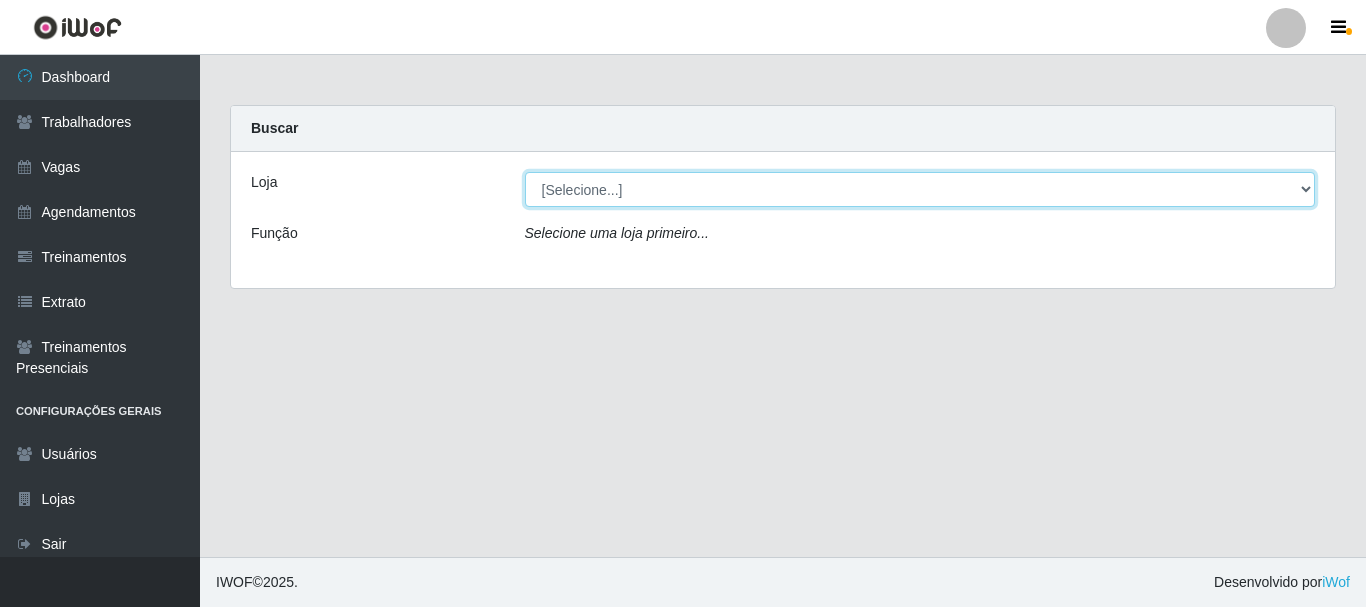 drag, startPoint x: 572, startPoint y: 186, endPoint x: 575, endPoint y: 202, distance: 16.27882 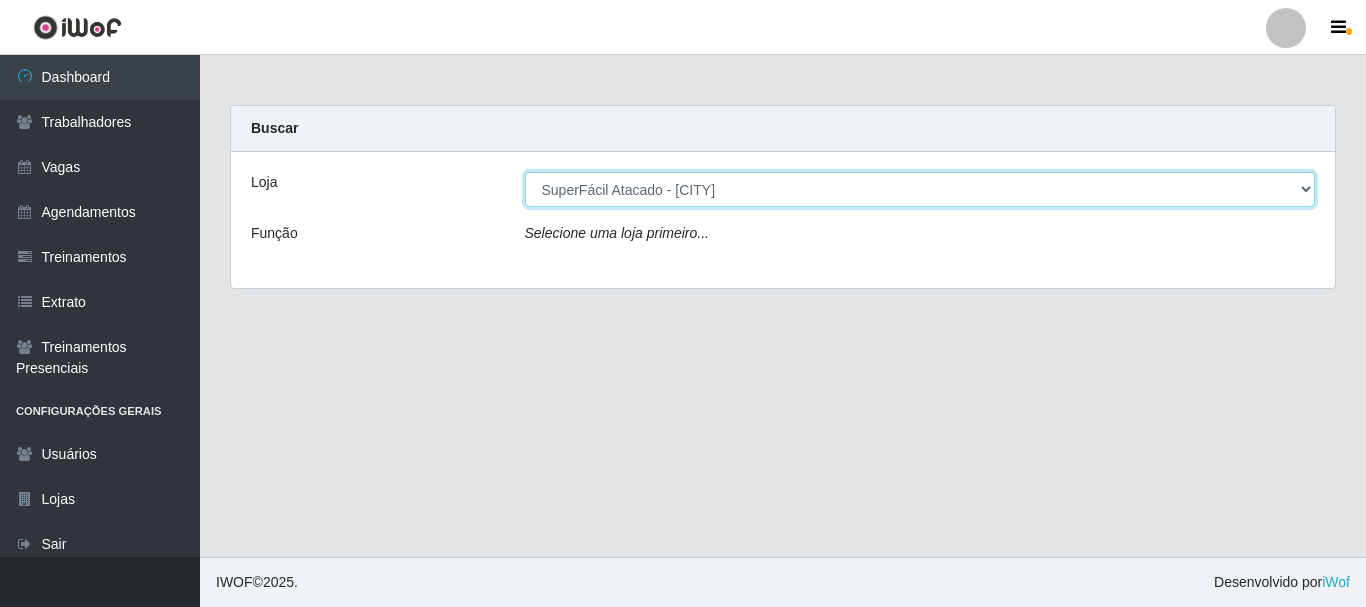 click on "[Selecione...] SuperFácil Atacado - João Pessoa" at bounding box center [920, 189] 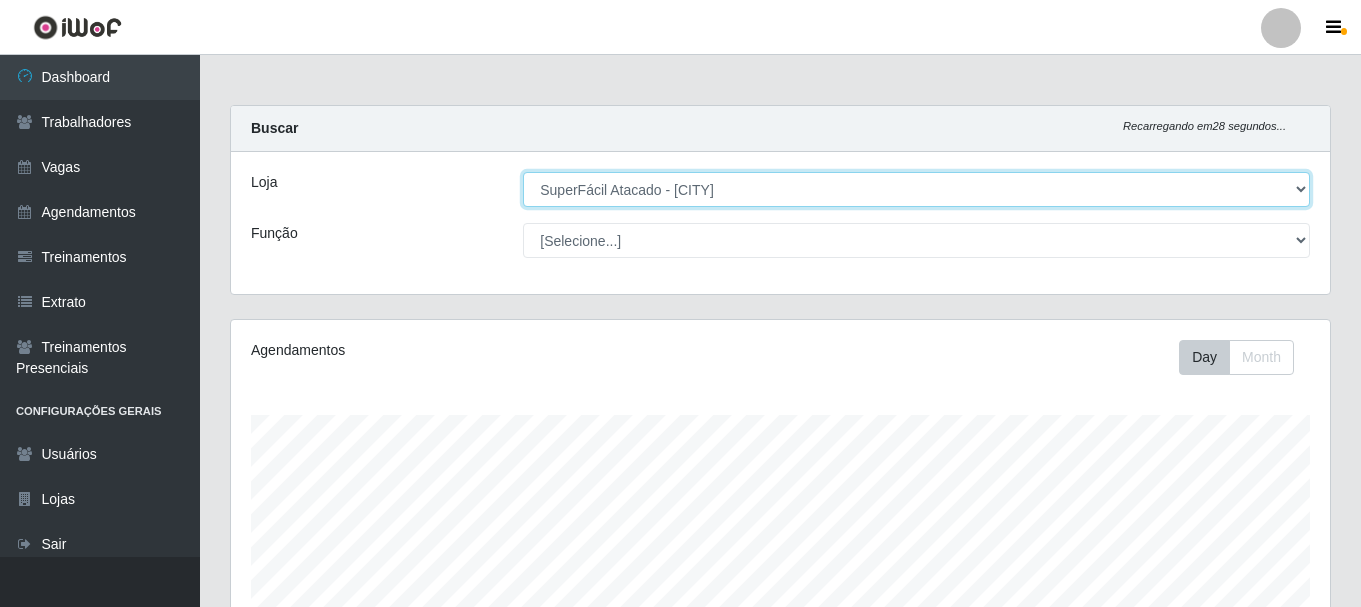 scroll, scrollTop: 999585, scrollLeft: 998901, axis: both 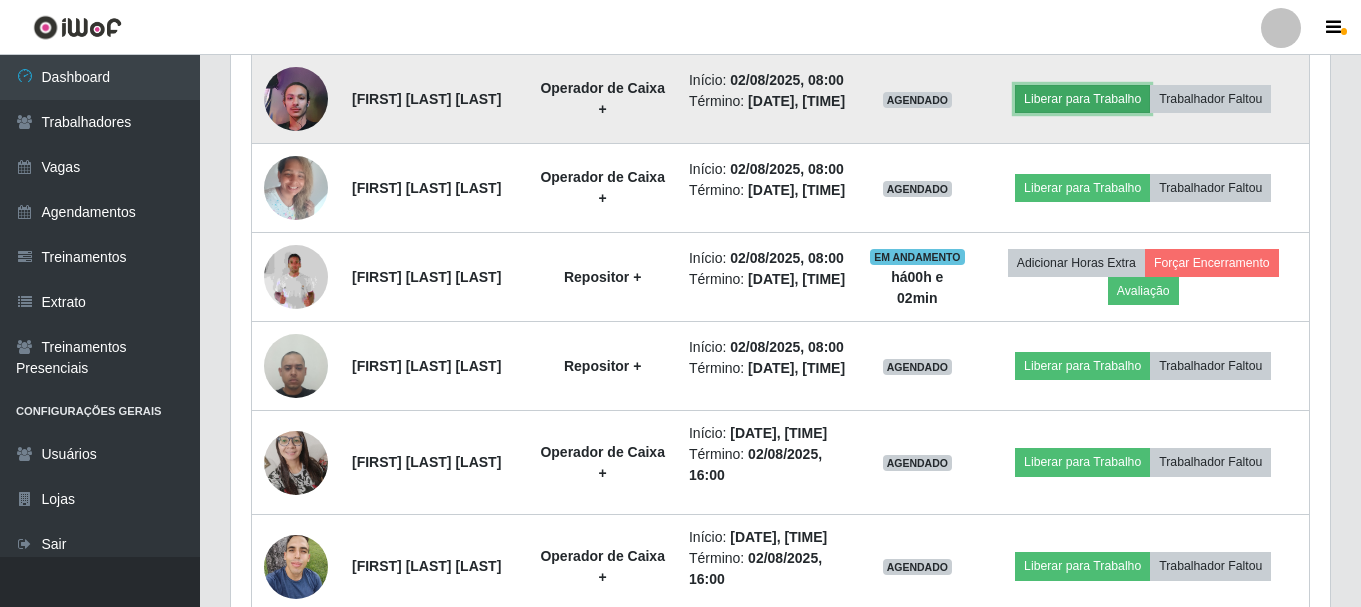 click on "Liberar para Trabalho" at bounding box center (1082, 99) 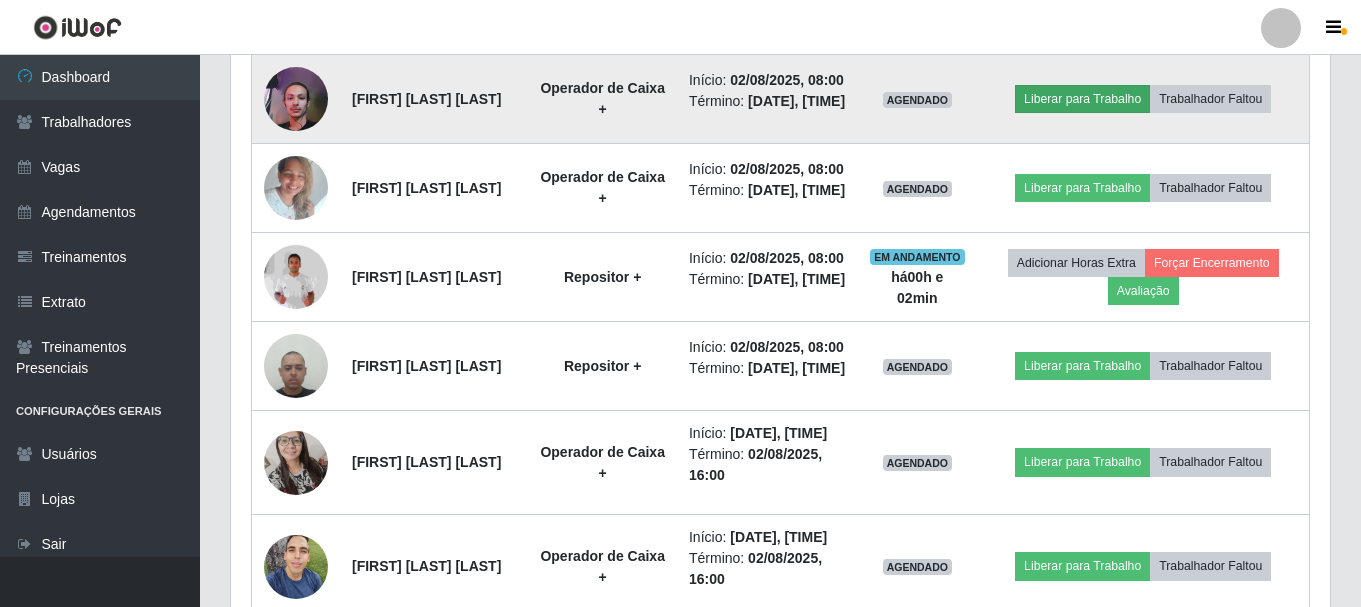 scroll, scrollTop: 999585, scrollLeft: 998911, axis: both 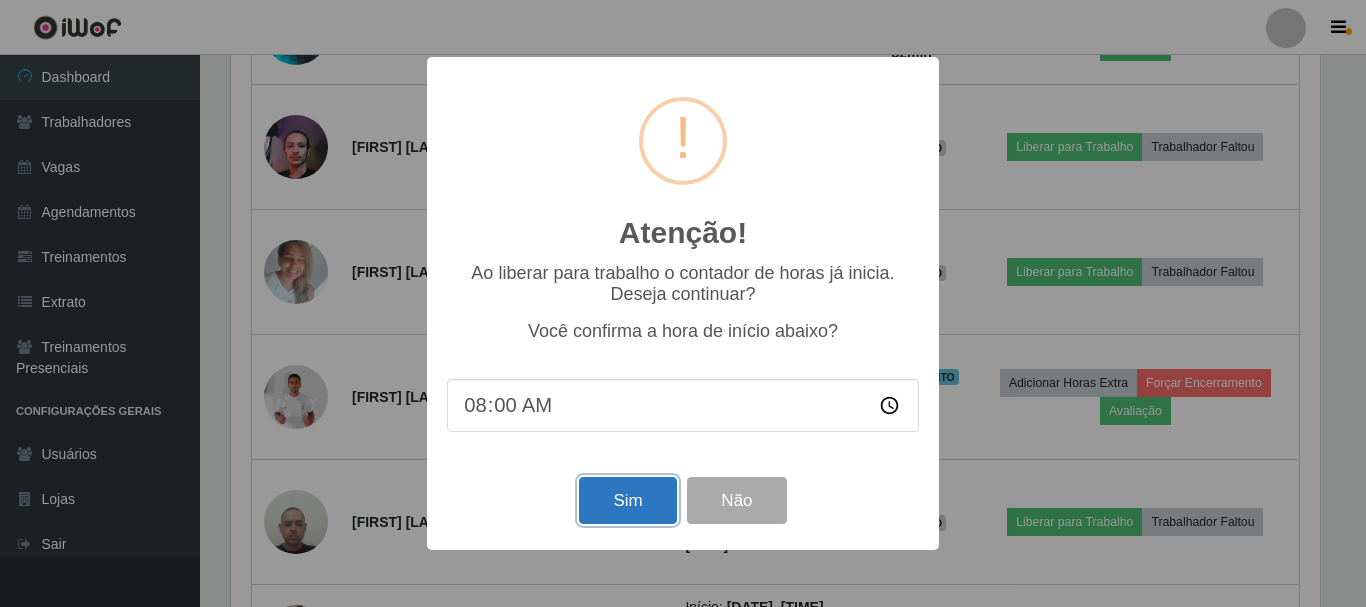 click on "Sim" at bounding box center [627, 500] 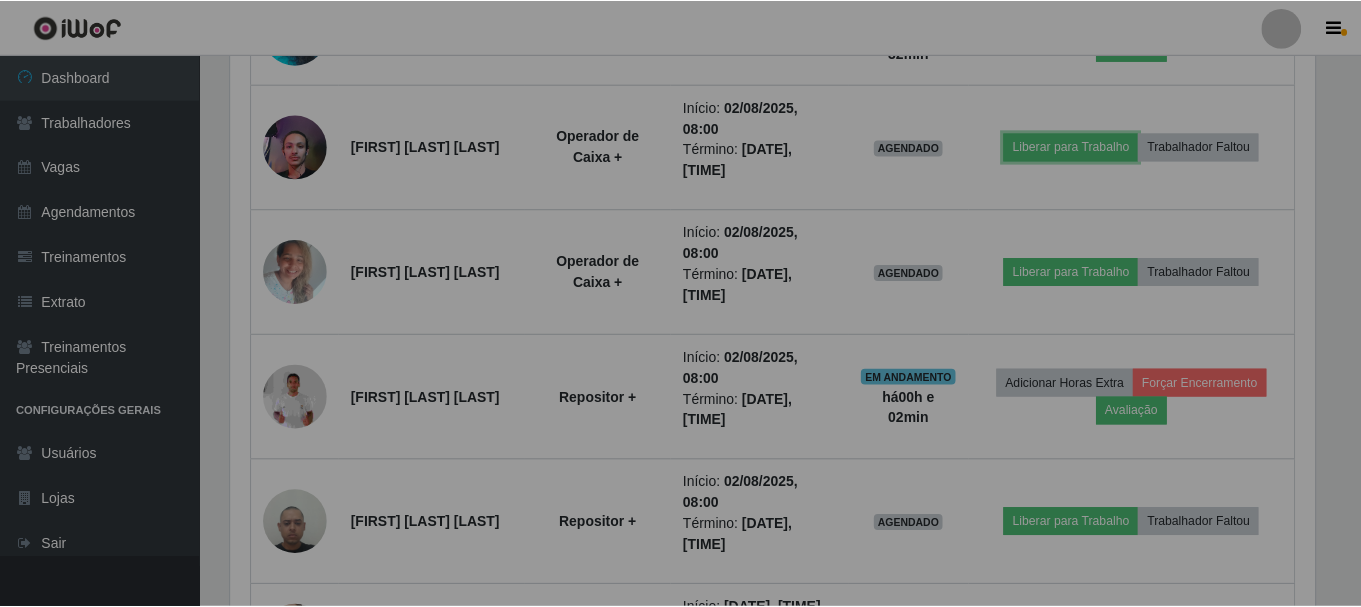 scroll, scrollTop: 999585, scrollLeft: 998901, axis: both 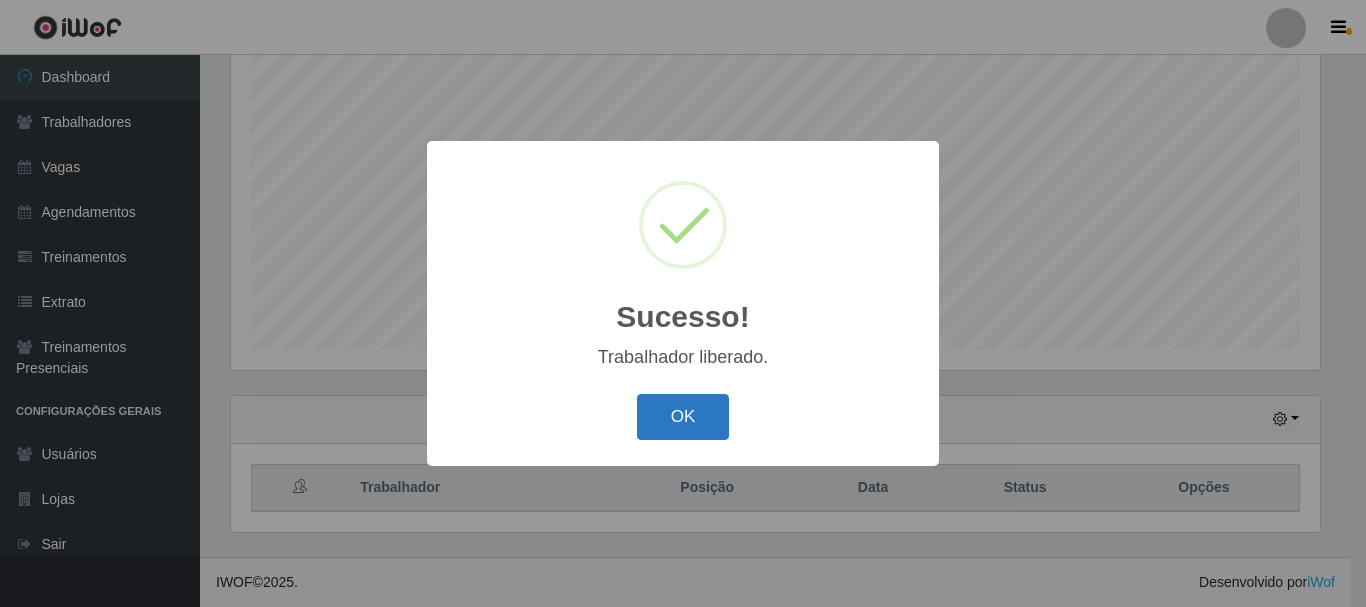 click on "OK" at bounding box center [683, 417] 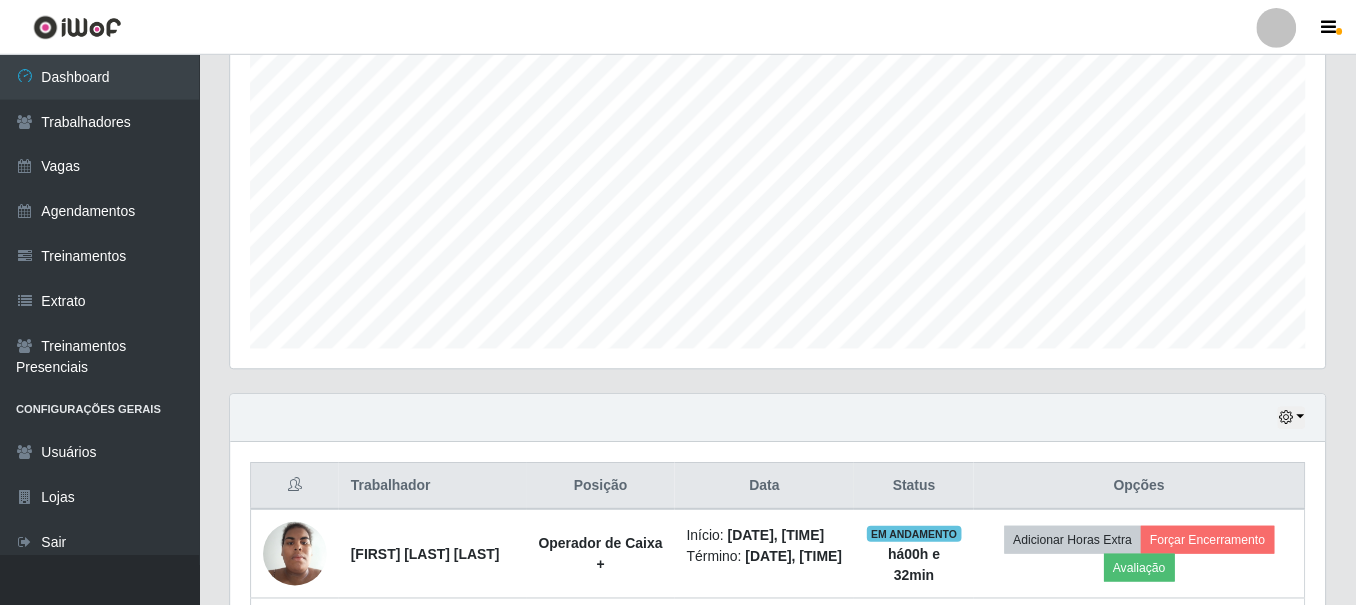 scroll, scrollTop: 999585, scrollLeft: 998901, axis: both 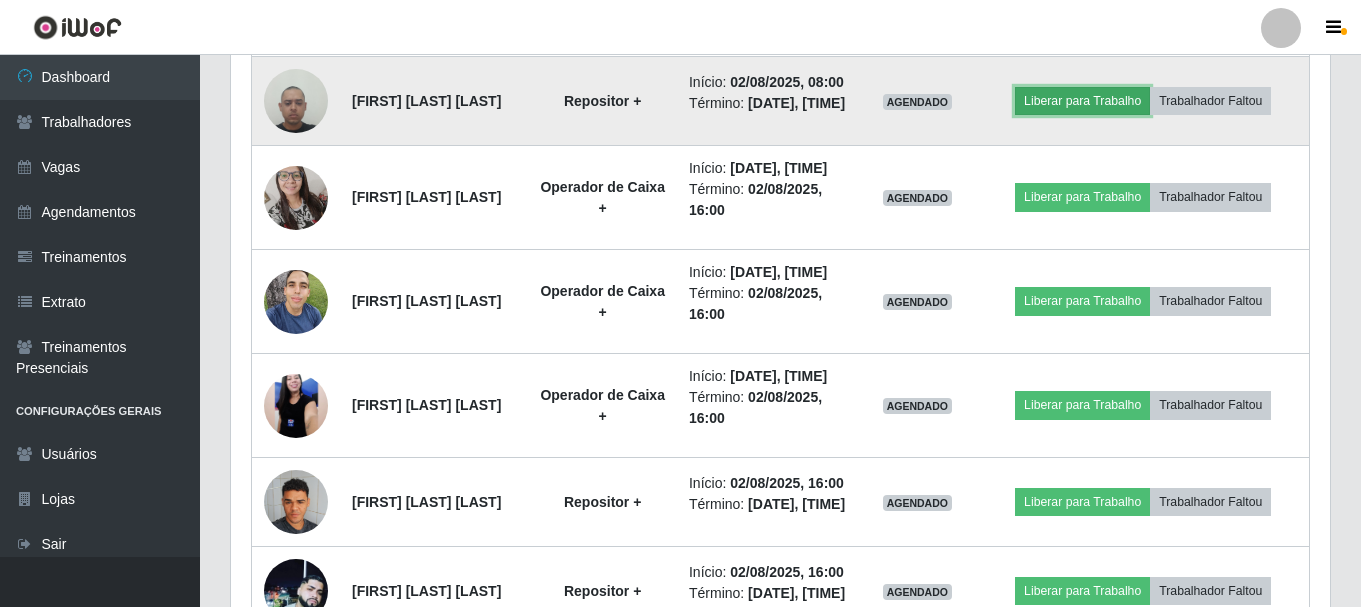 click on "Liberar para Trabalho" at bounding box center [1082, 101] 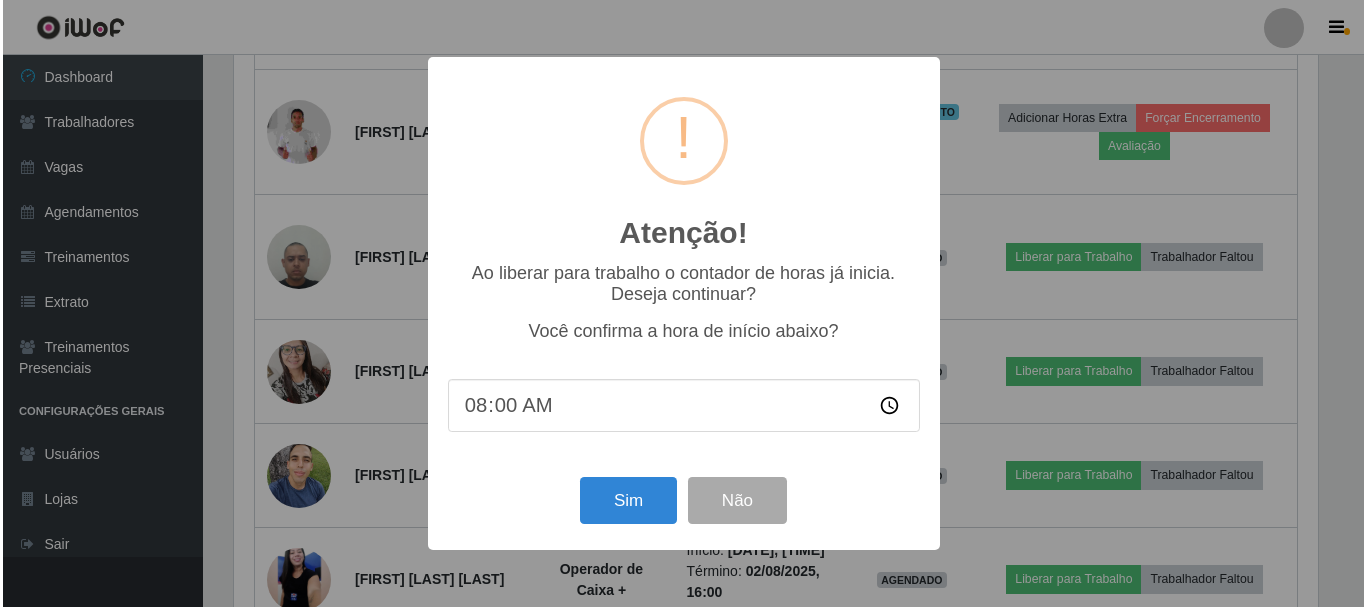 scroll, scrollTop: 999585, scrollLeft: 998911, axis: both 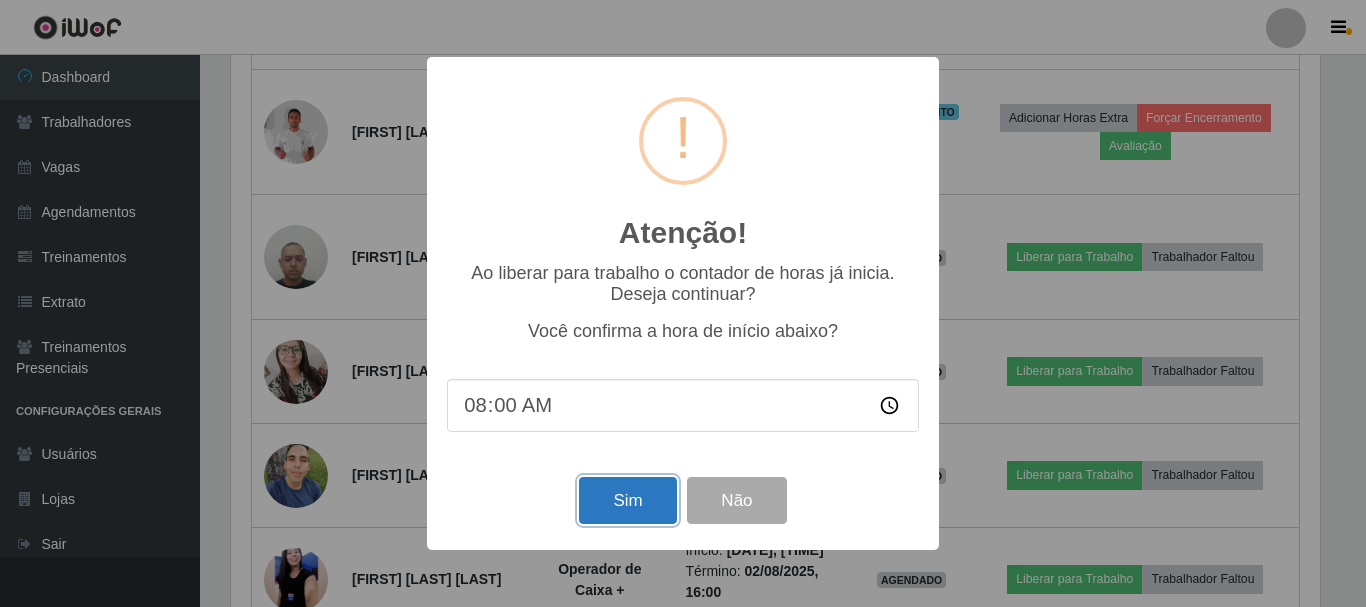 click on "Sim" at bounding box center (627, 500) 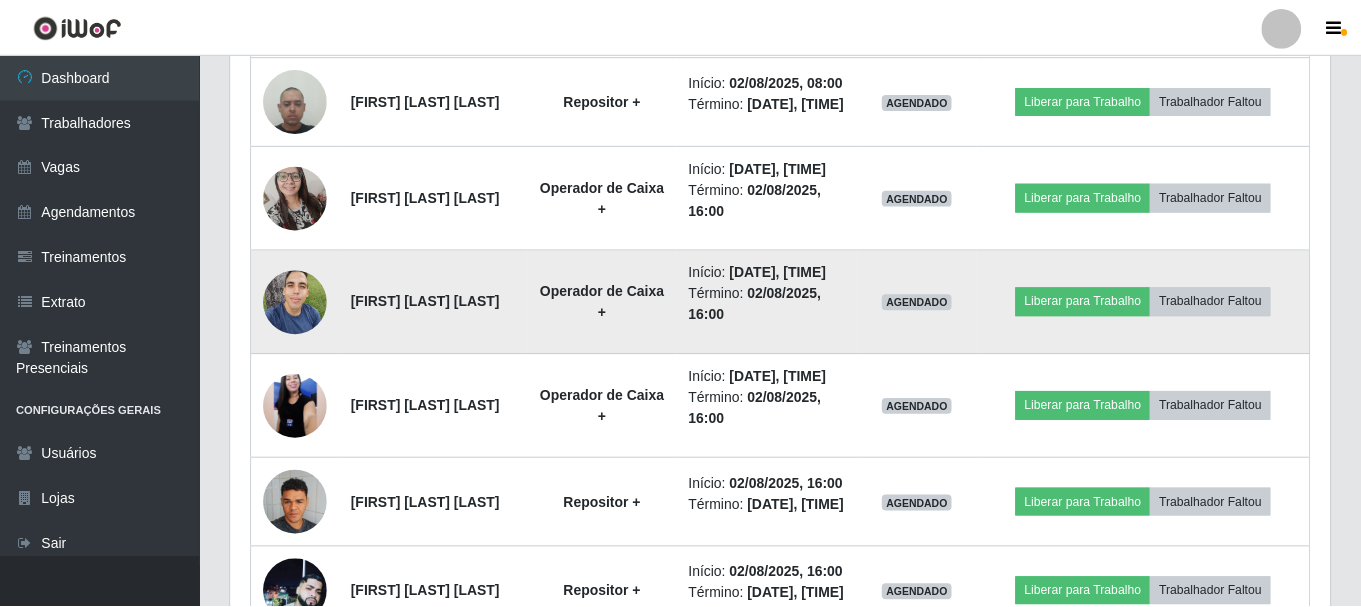 scroll, scrollTop: 999585, scrollLeft: 998901, axis: both 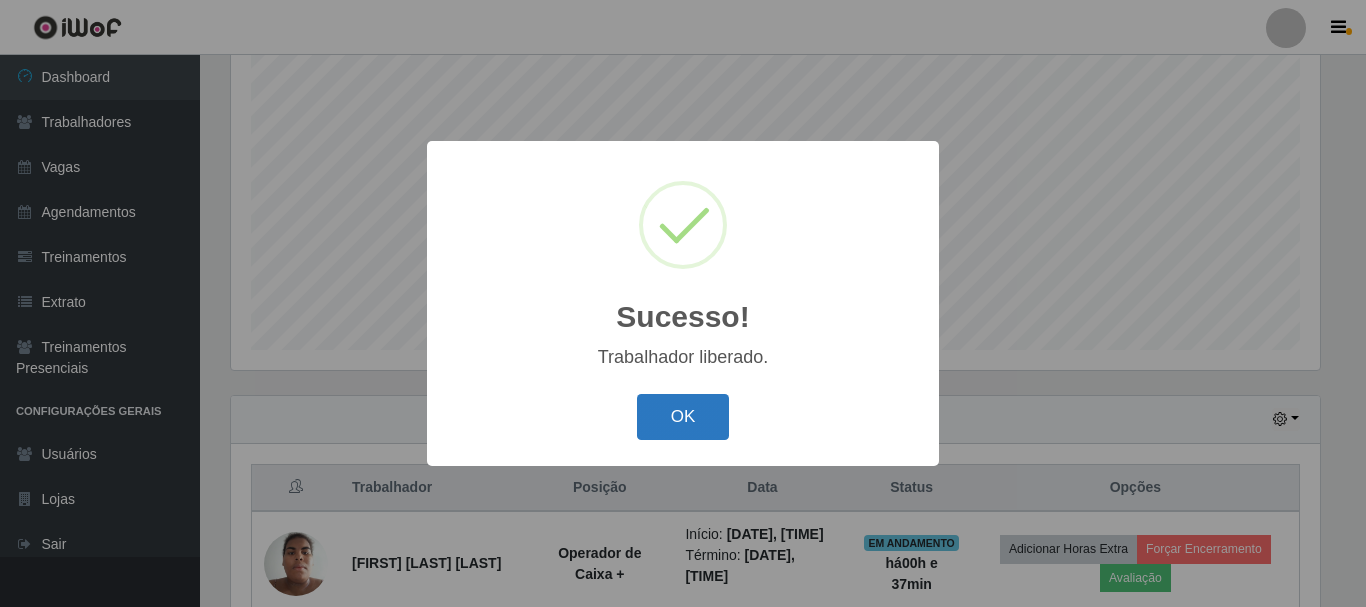 click on "OK" at bounding box center [683, 417] 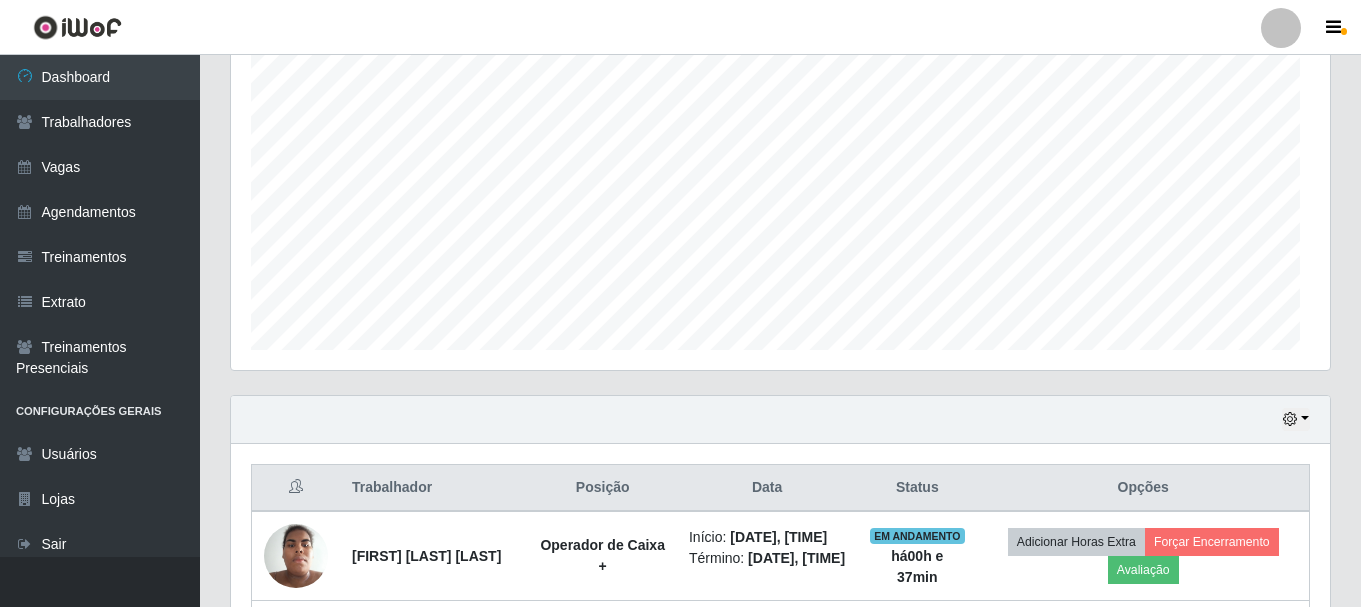 scroll, scrollTop: 999585, scrollLeft: 998901, axis: both 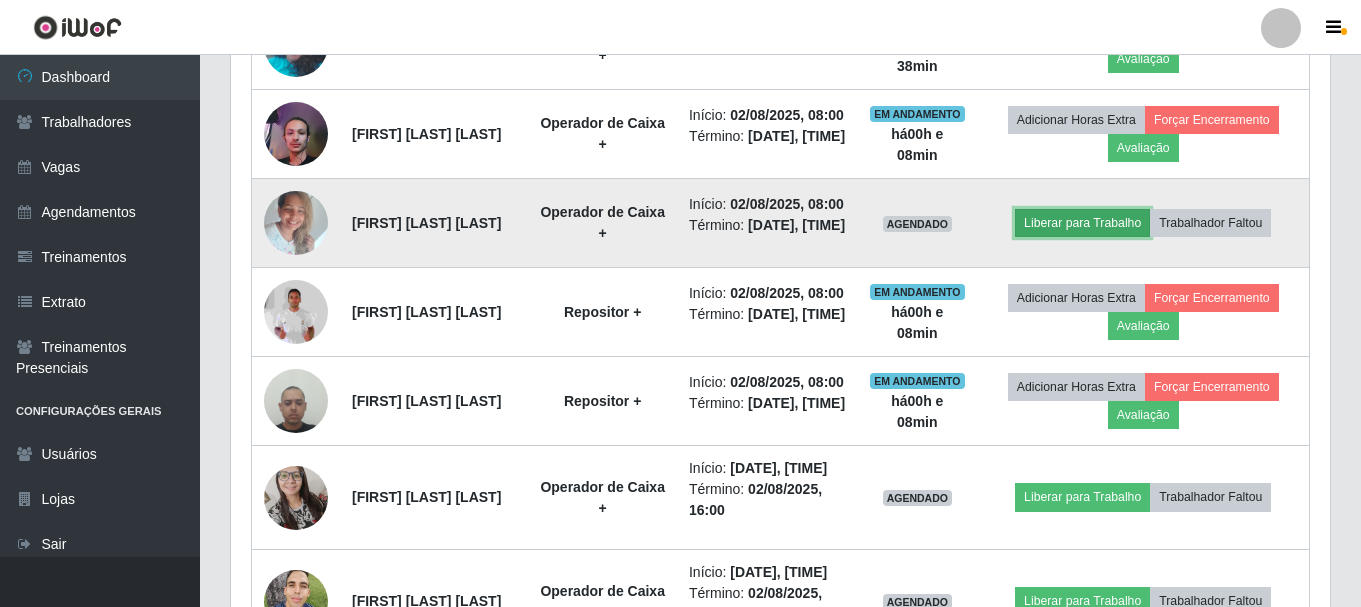 click on "Liberar para Trabalho" at bounding box center [1082, 223] 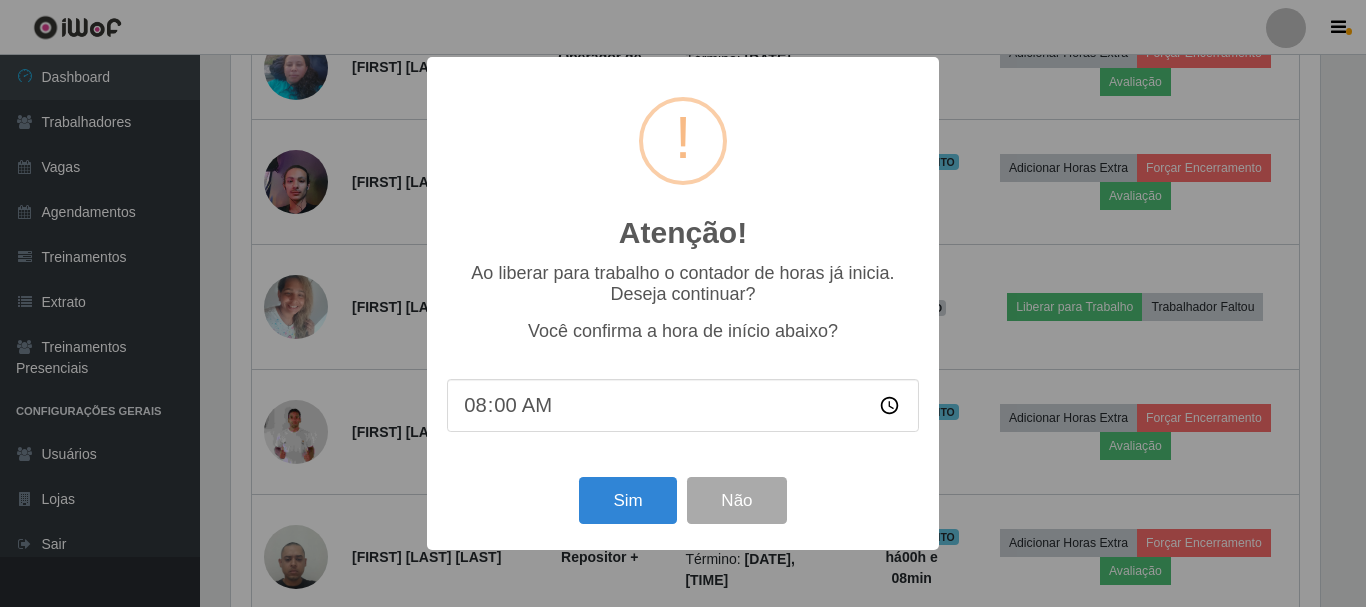 scroll, scrollTop: 999585, scrollLeft: 998911, axis: both 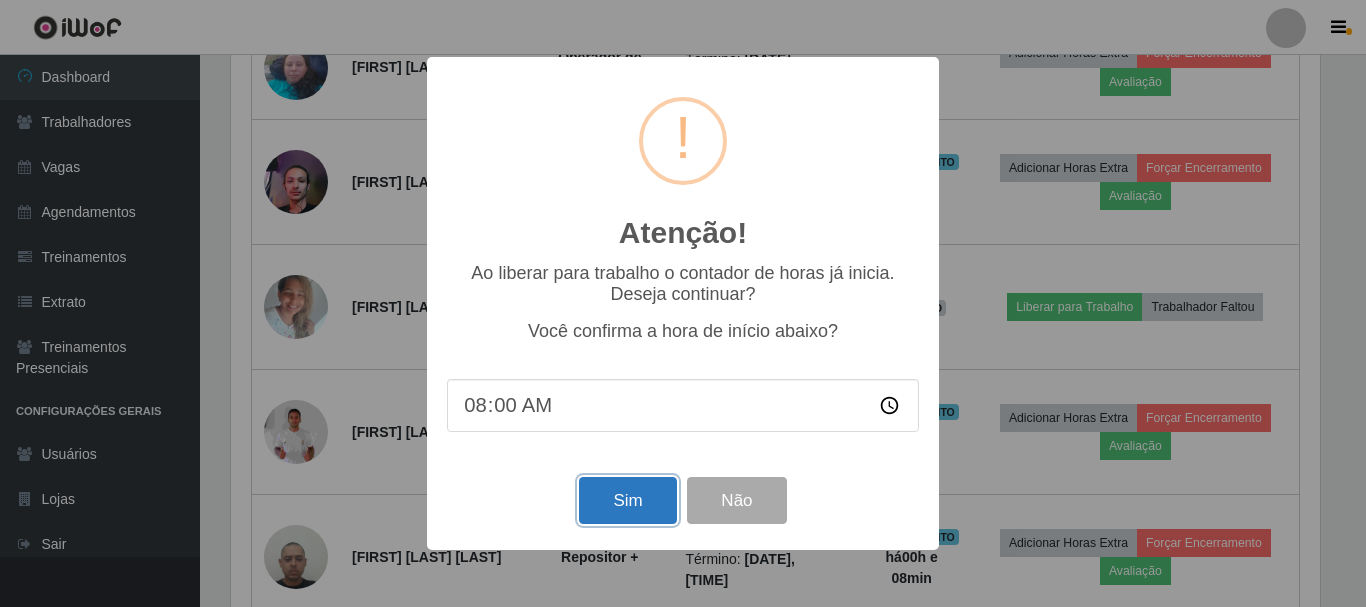 click on "Sim" at bounding box center (627, 500) 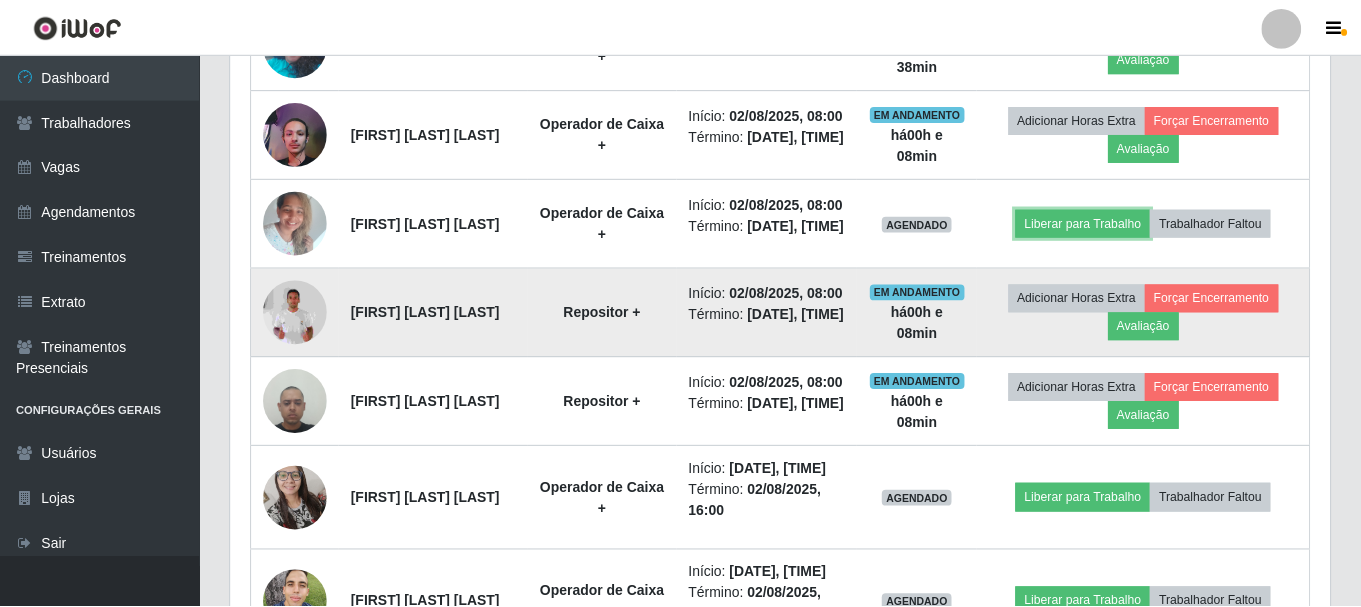 scroll, scrollTop: 999585, scrollLeft: 998901, axis: both 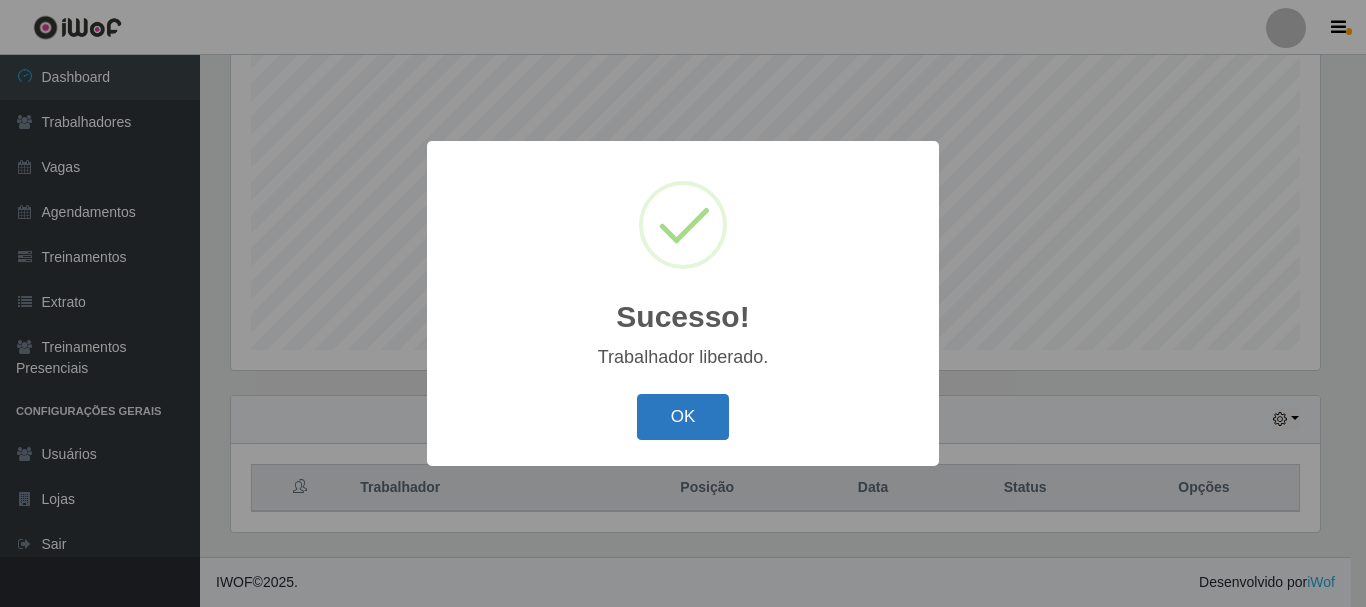 click on "OK" at bounding box center (683, 417) 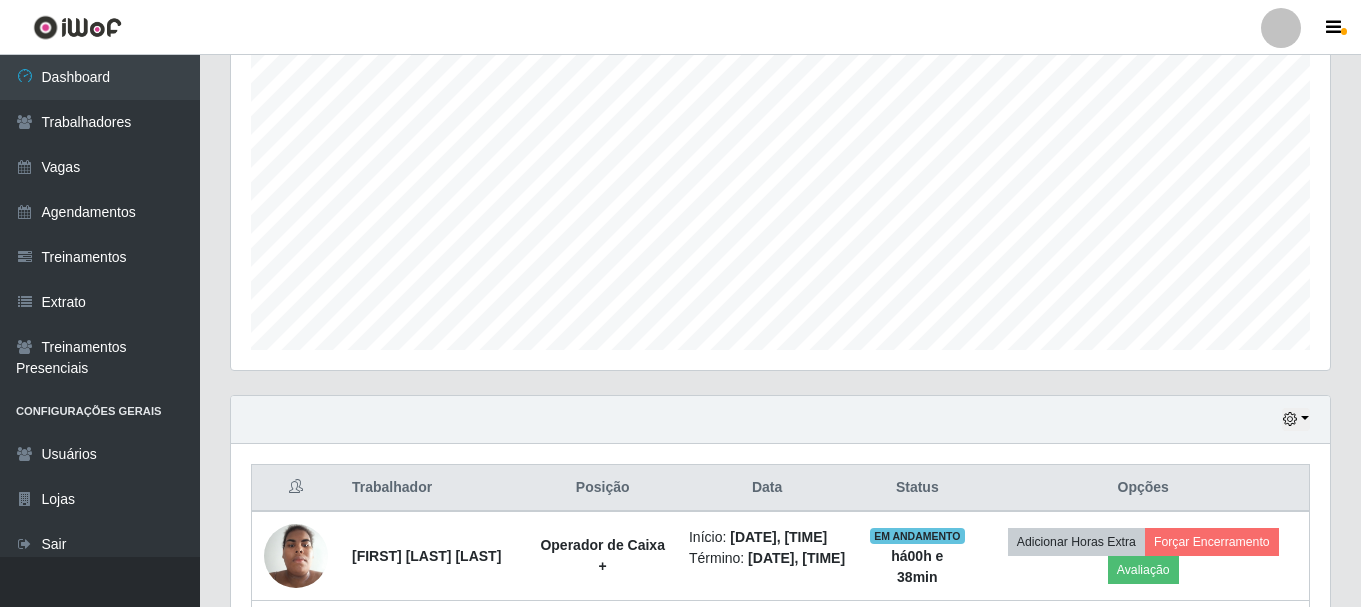 scroll, scrollTop: 999585, scrollLeft: 998901, axis: both 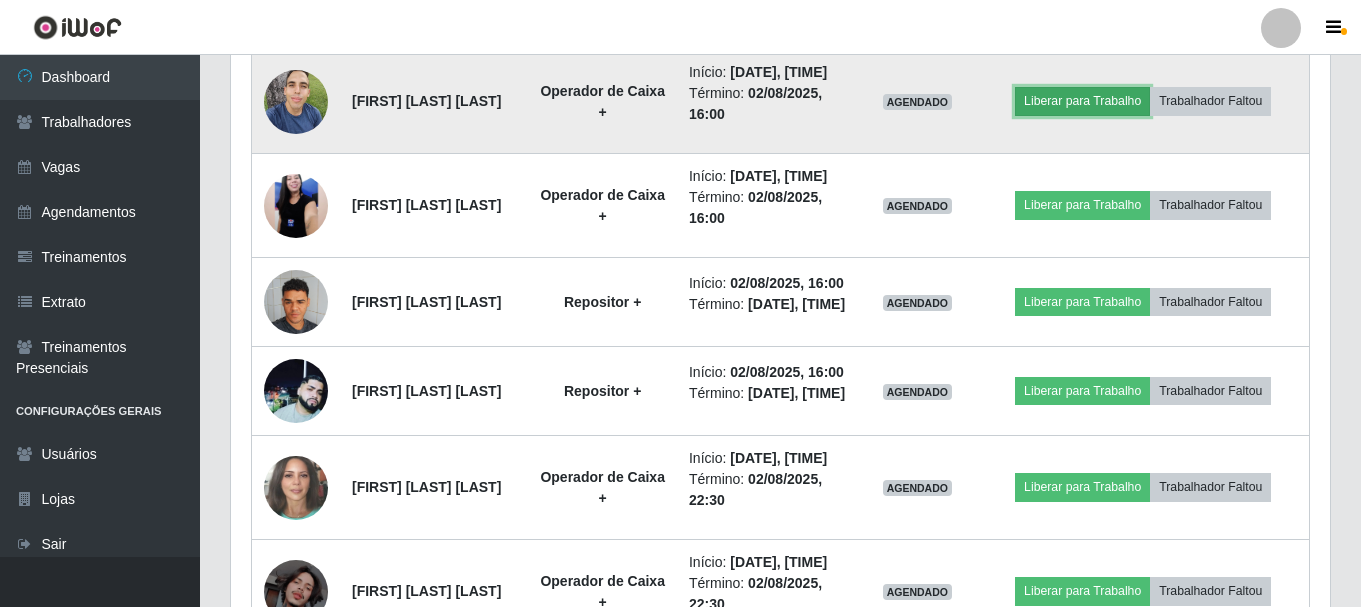 click on "Liberar para Trabalho" at bounding box center (1082, 101) 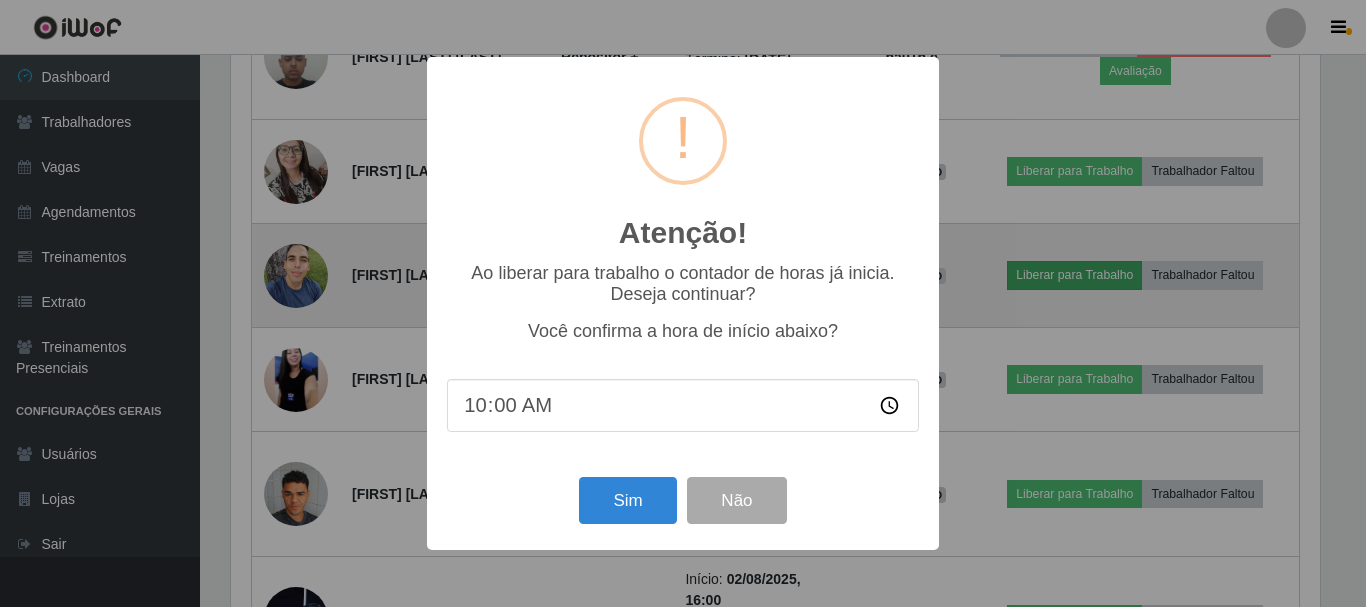 scroll, scrollTop: 999585, scrollLeft: 998911, axis: both 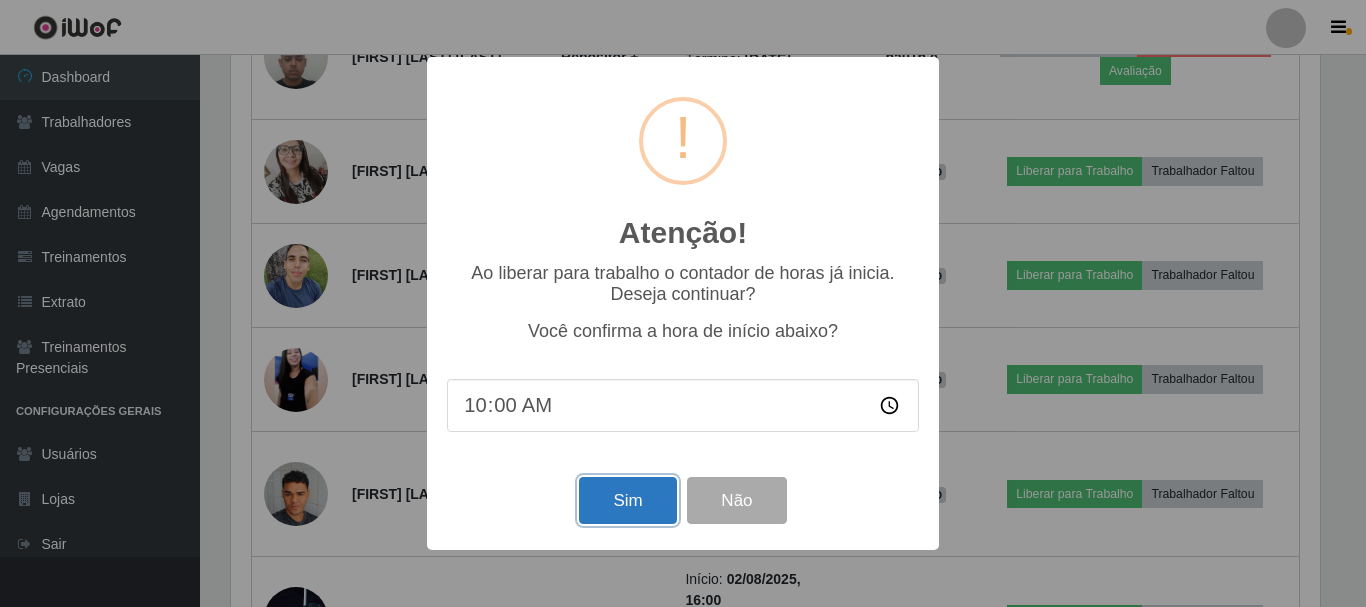 click on "Sim" at bounding box center (627, 500) 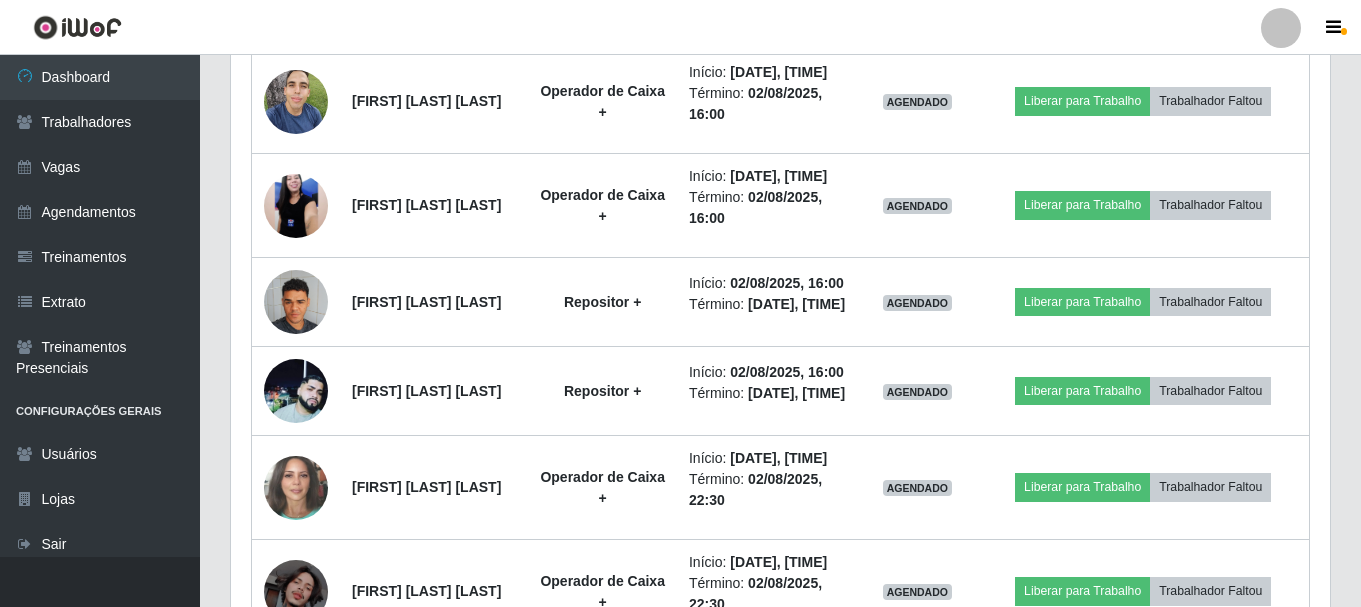 scroll, scrollTop: 999585, scrollLeft: 998901, axis: both 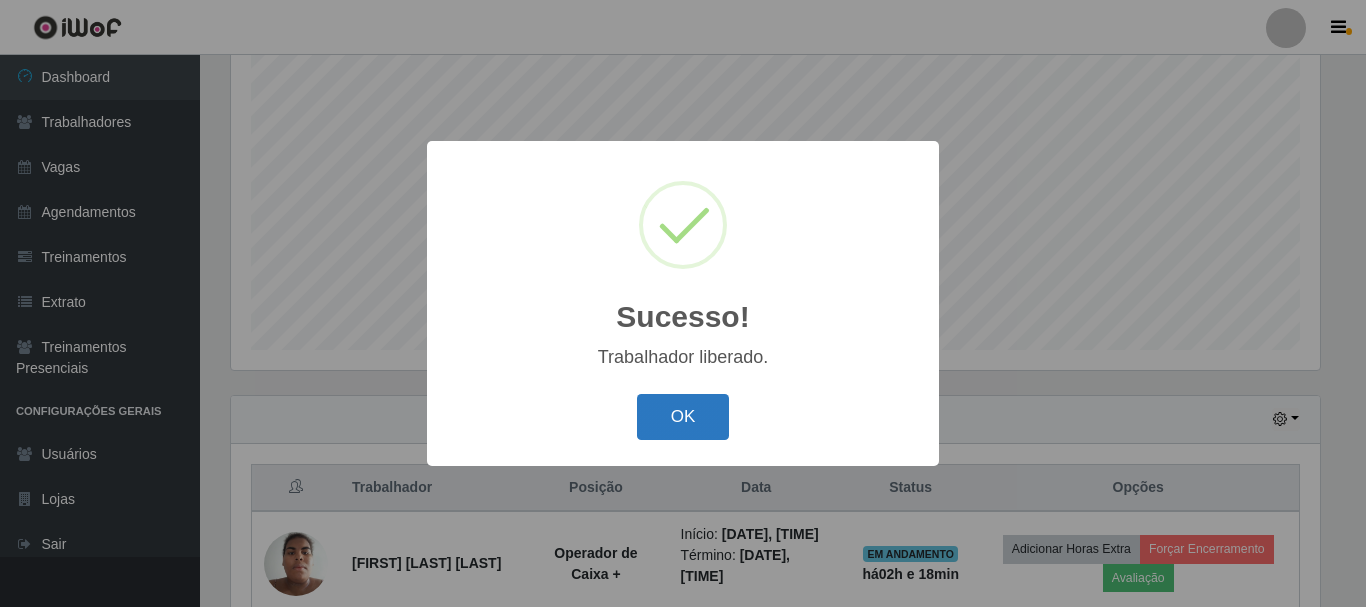 click on "OK" at bounding box center [683, 417] 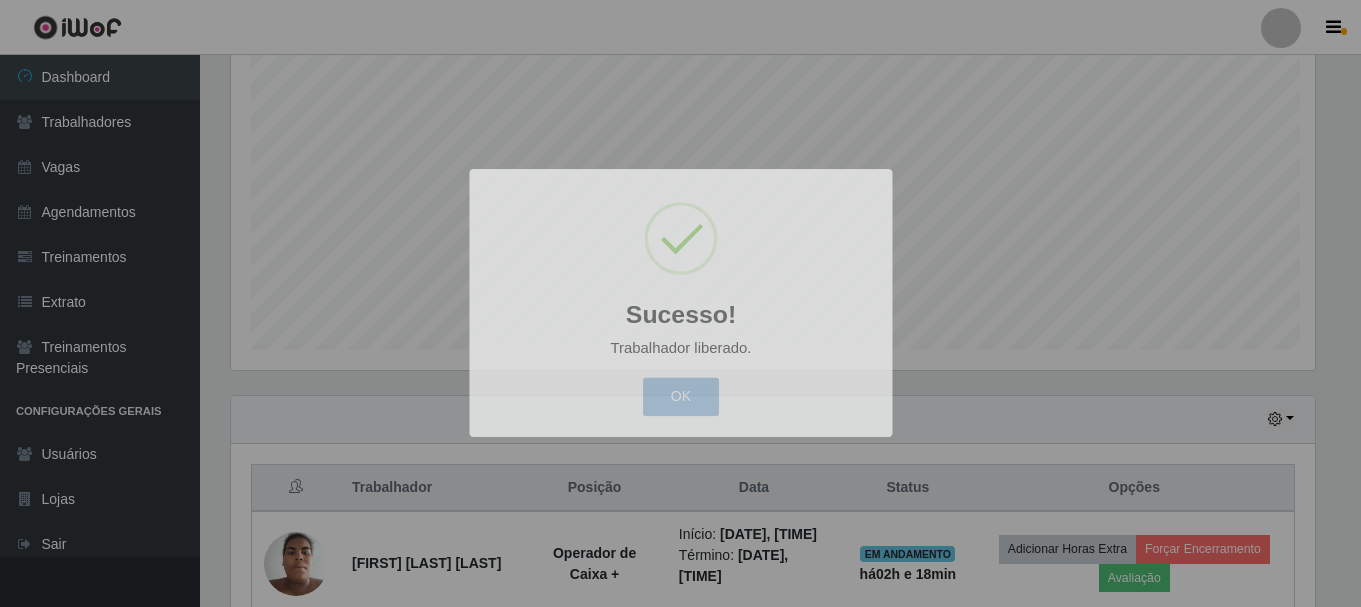 scroll, scrollTop: 999585, scrollLeft: 998901, axis: both 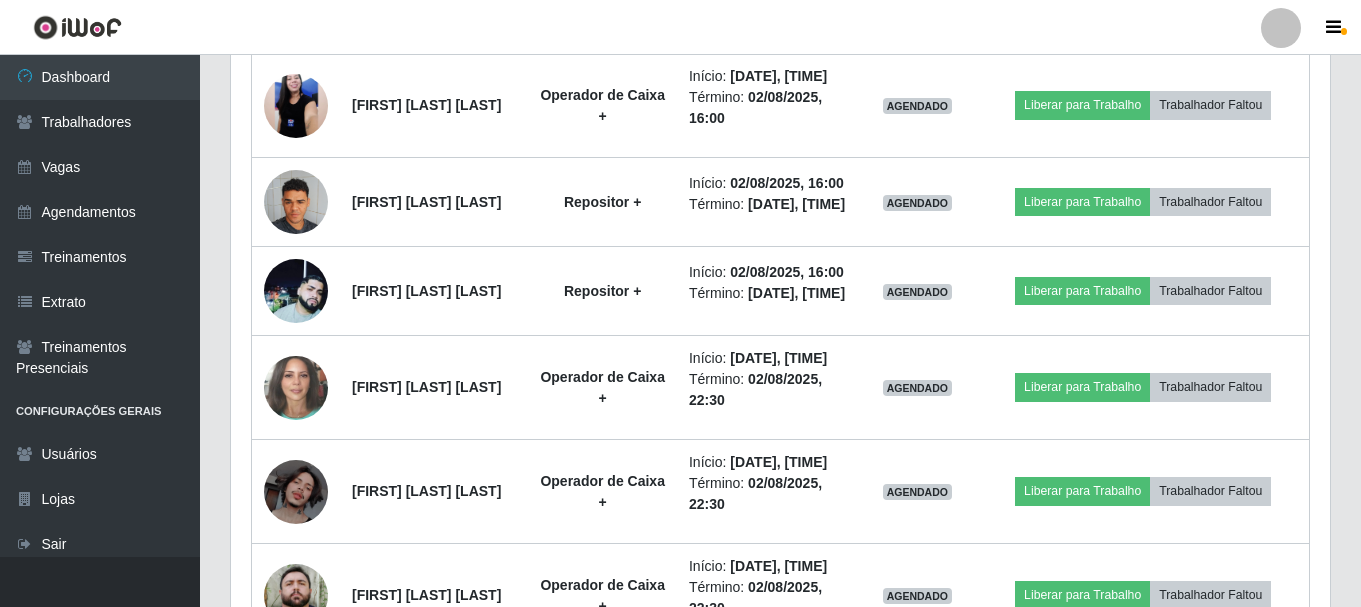 click on "Liberar para Trabalho" at bounding box center (1082, -103) 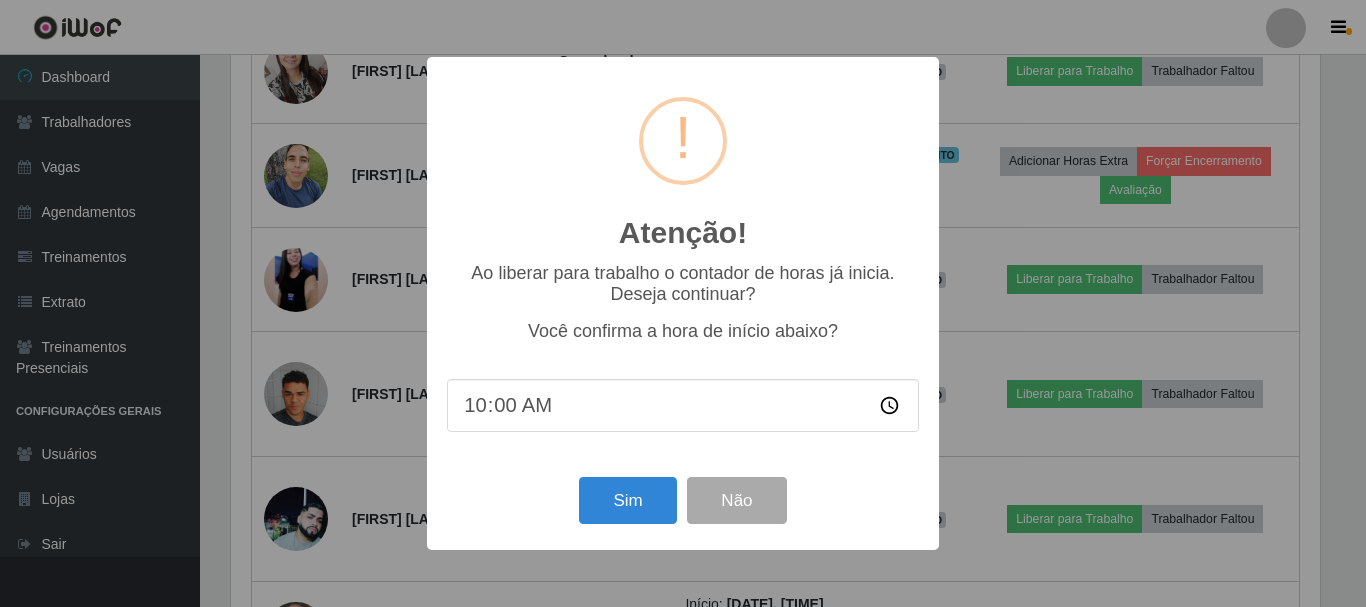 scroll, scrollTop: 999585, scrollLeft: 998911, axis: both 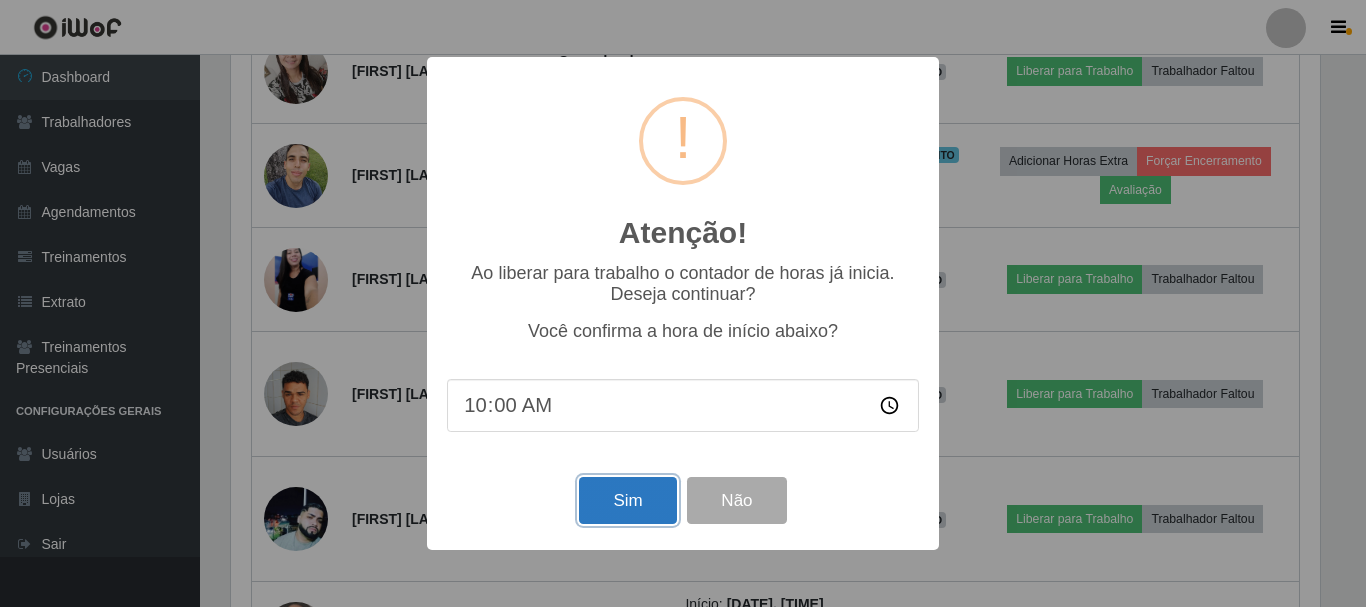 click on "Sim" at bounding box center [627, 500] 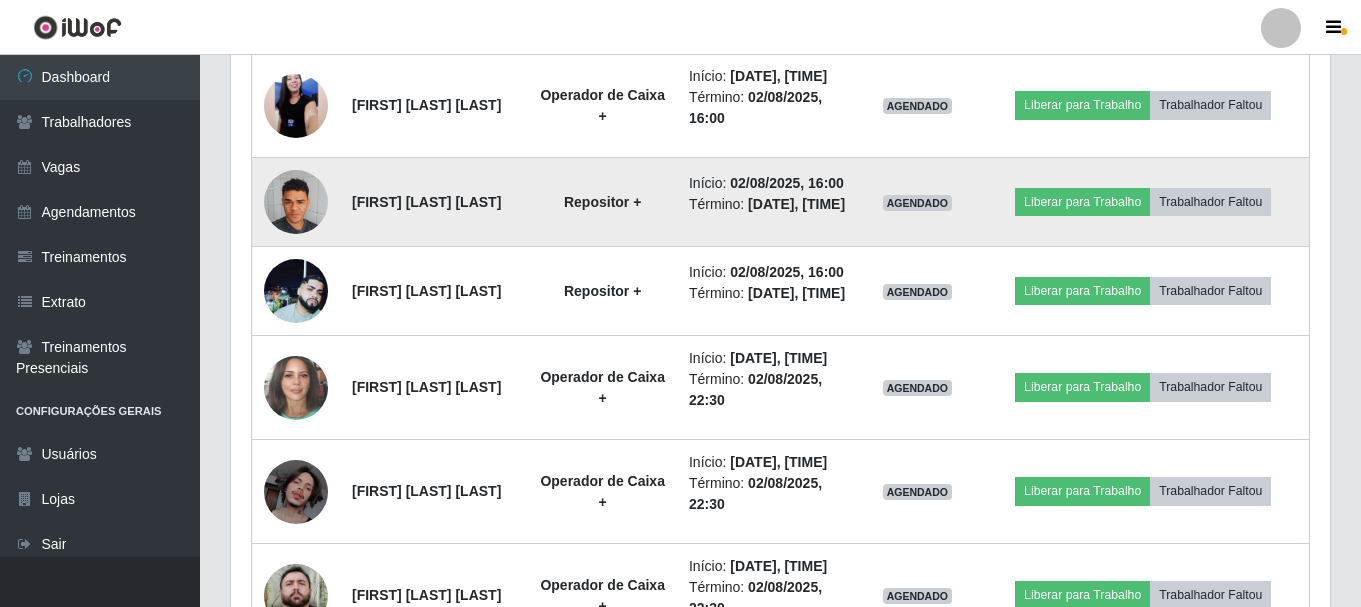 scroll, scrollTop: 999585, scrollLeft: 998901, axis: both 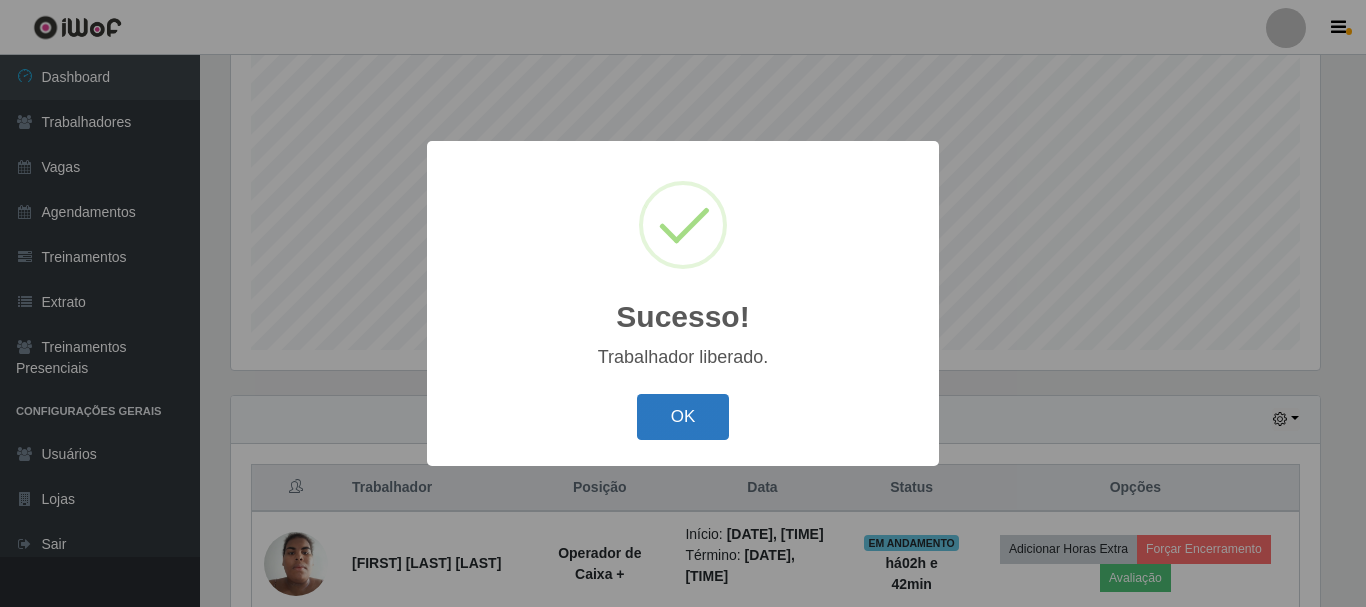 click on "OK" at bounding box center [683, 417] 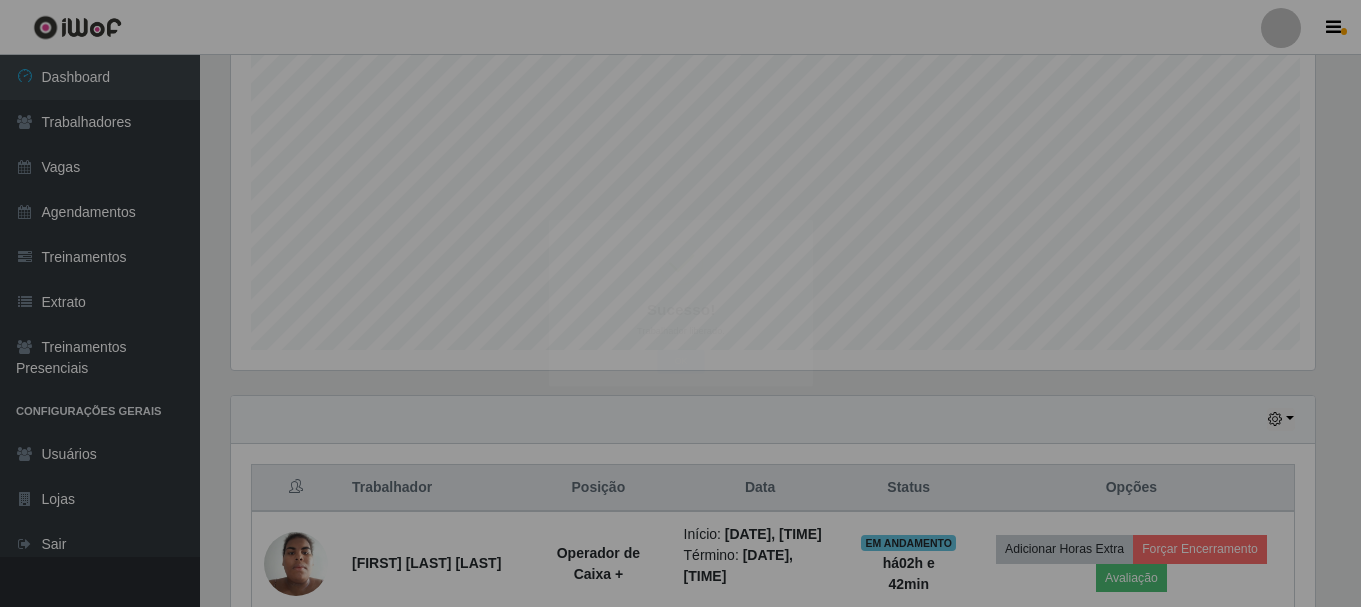 scroll, scrollTop: 448, scrollLeft: 0, axis: vertical 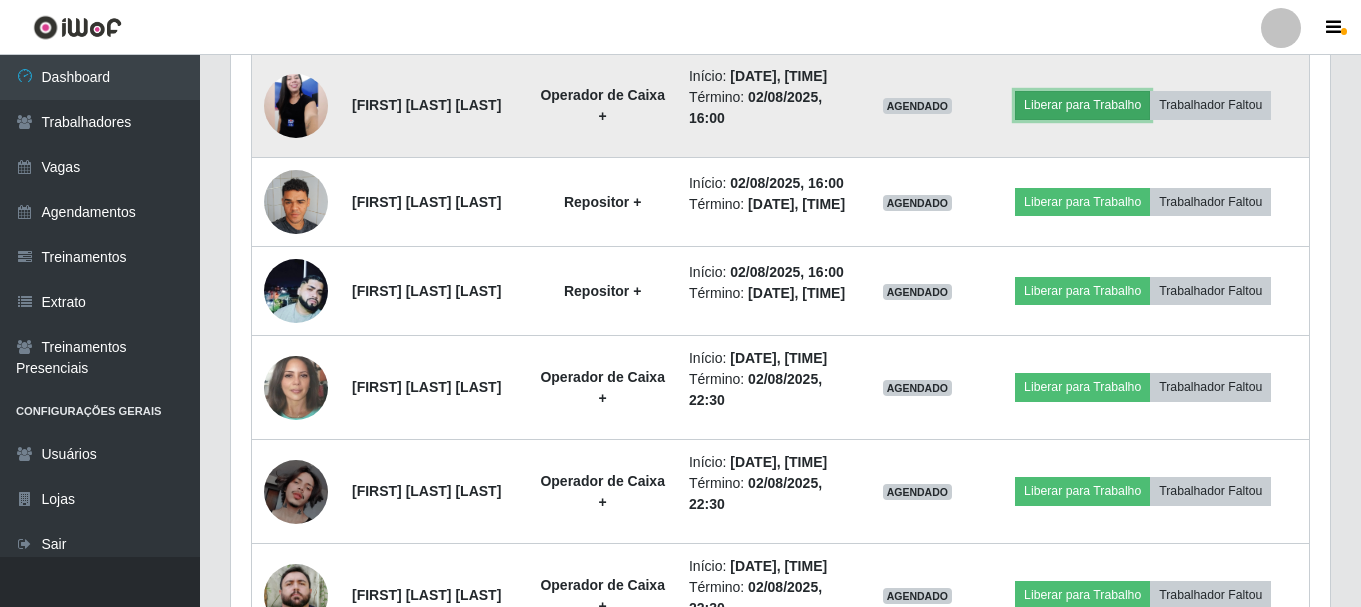 click on "Liberar para Trabalho" at bounding box center (1082, 105) 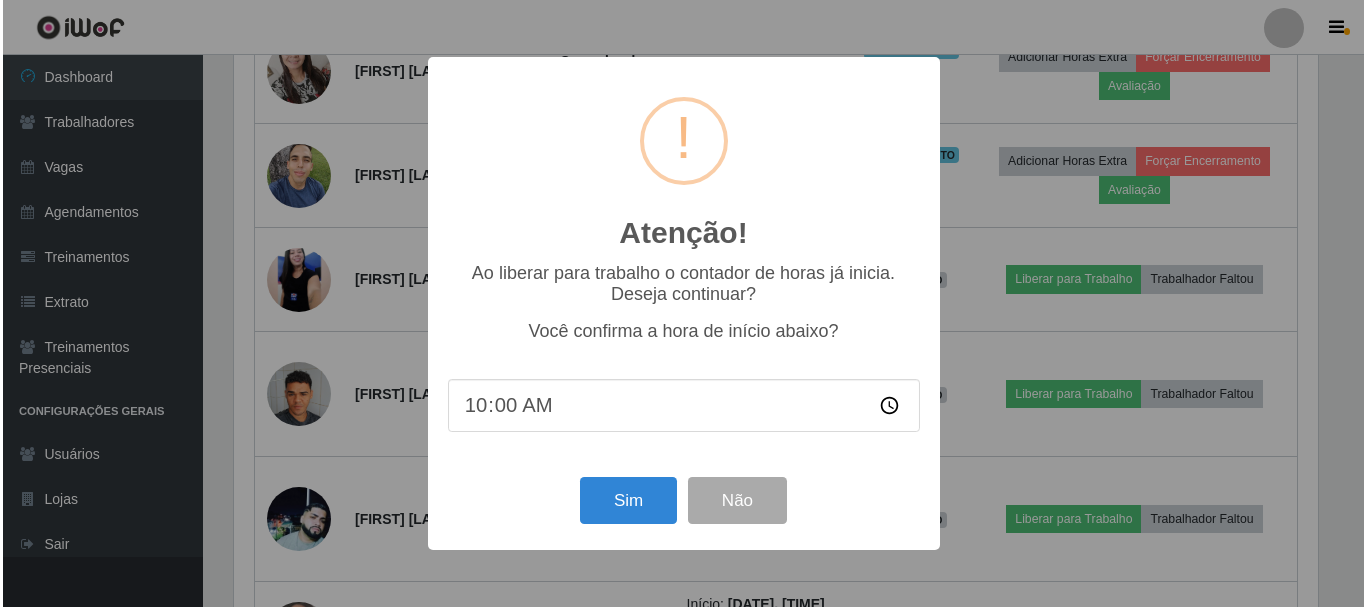 scroll, scrollTop: 999585, scrollLeft: 998911, axis: both 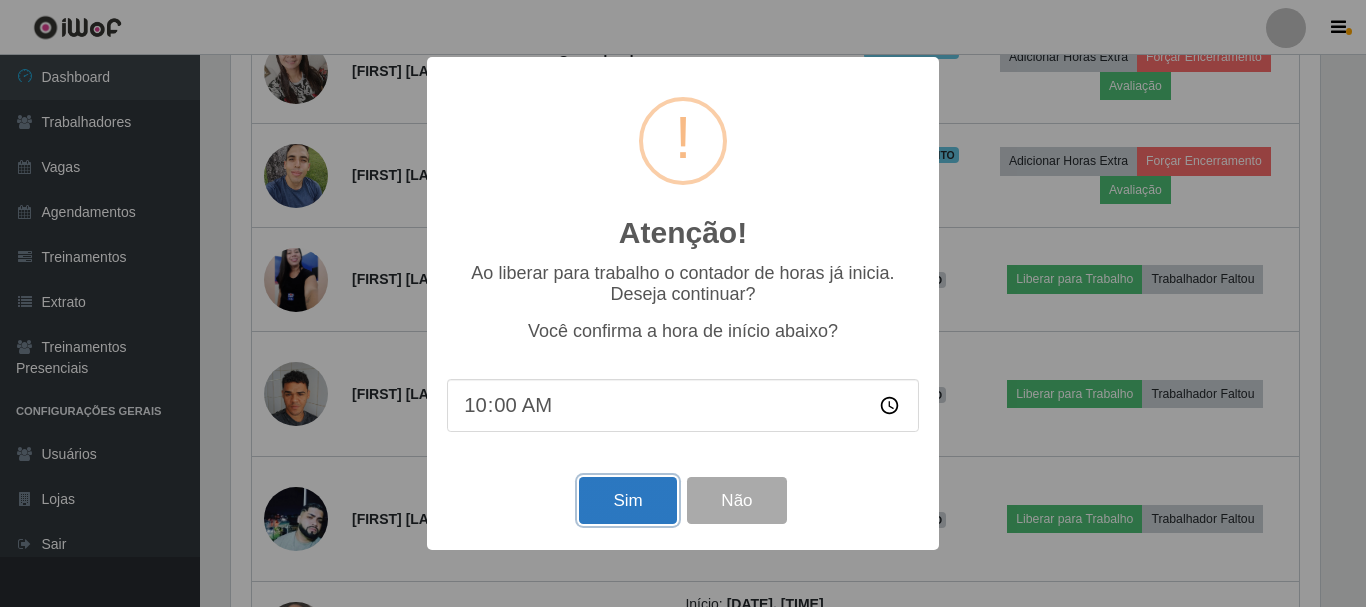 click on "Sim" at bounding box center [627, 500] 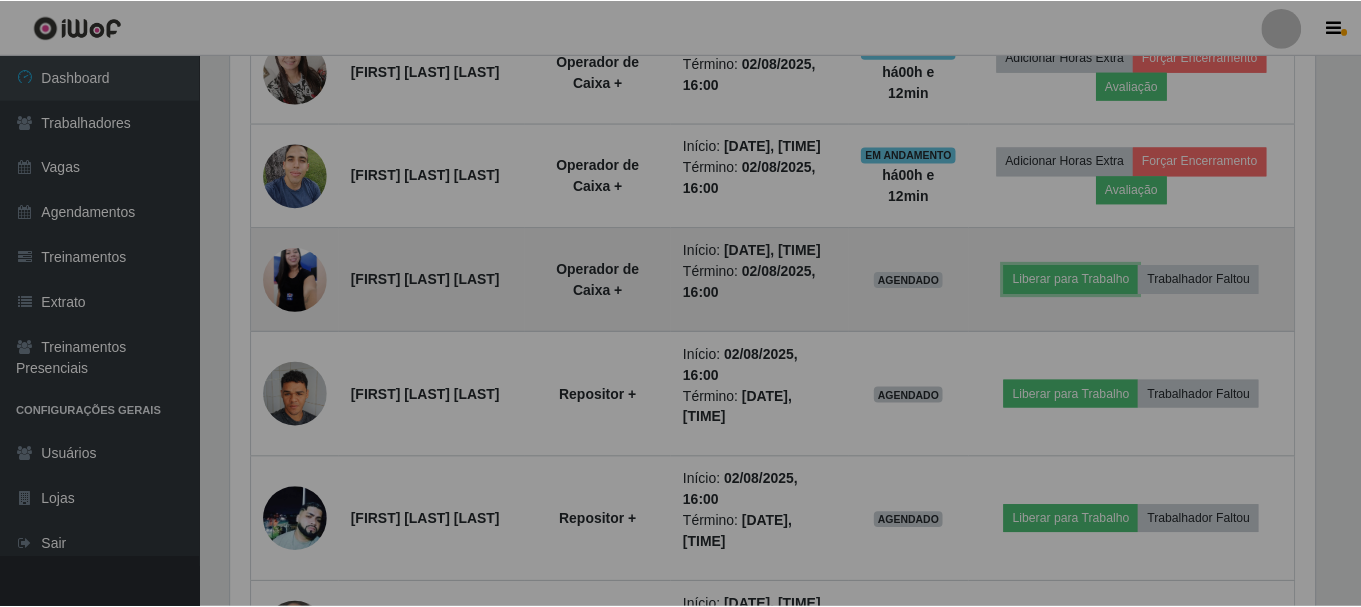 scroll, scrollTop: 999585, scrollLeft: 998901, axis: both 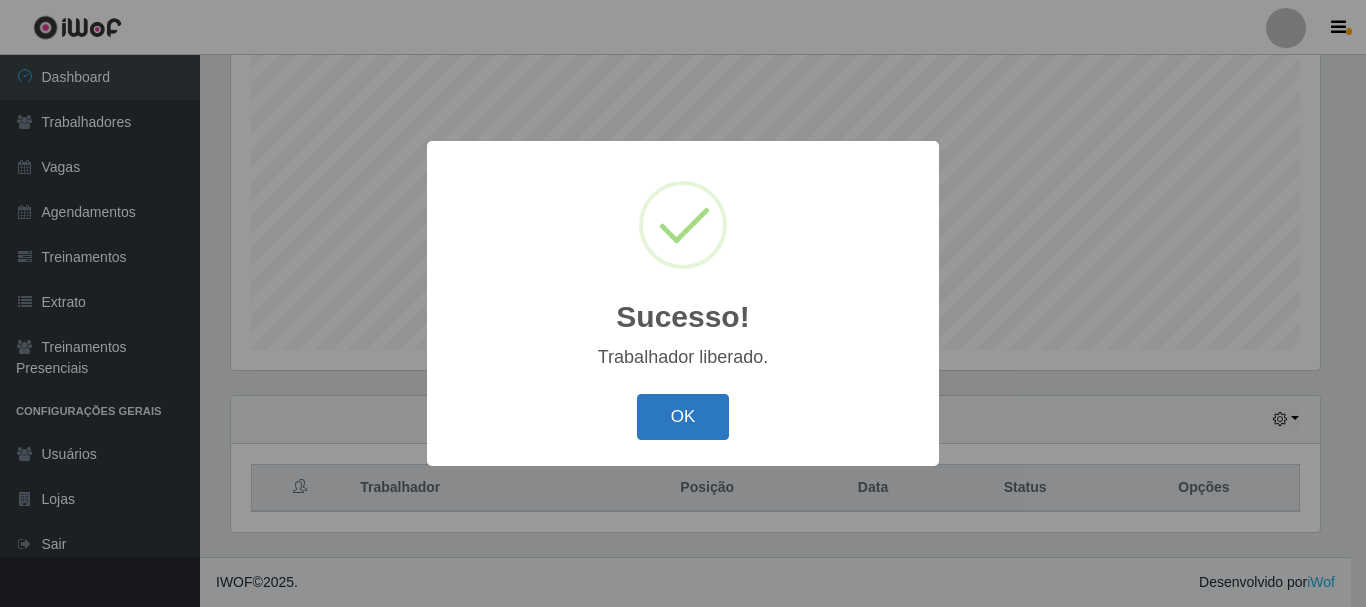 click on "OK" at bounding box center (683, 417) 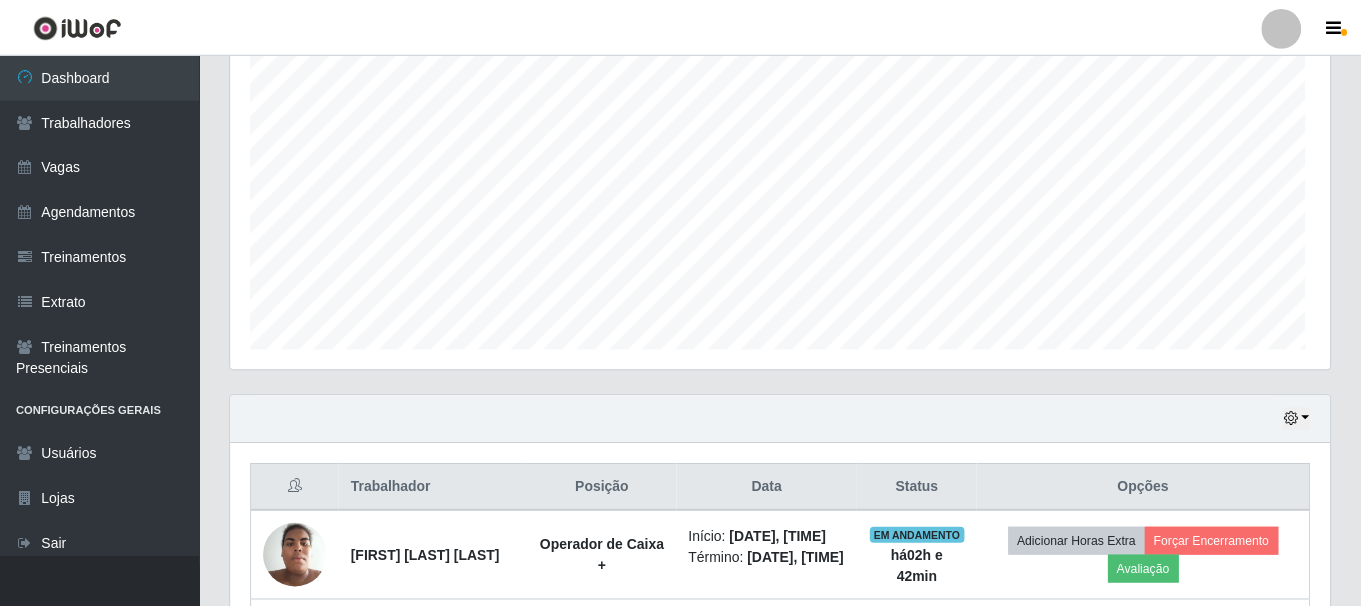 scroll, scrollTop: 962, scrollLeft: 0, axis: vertical 